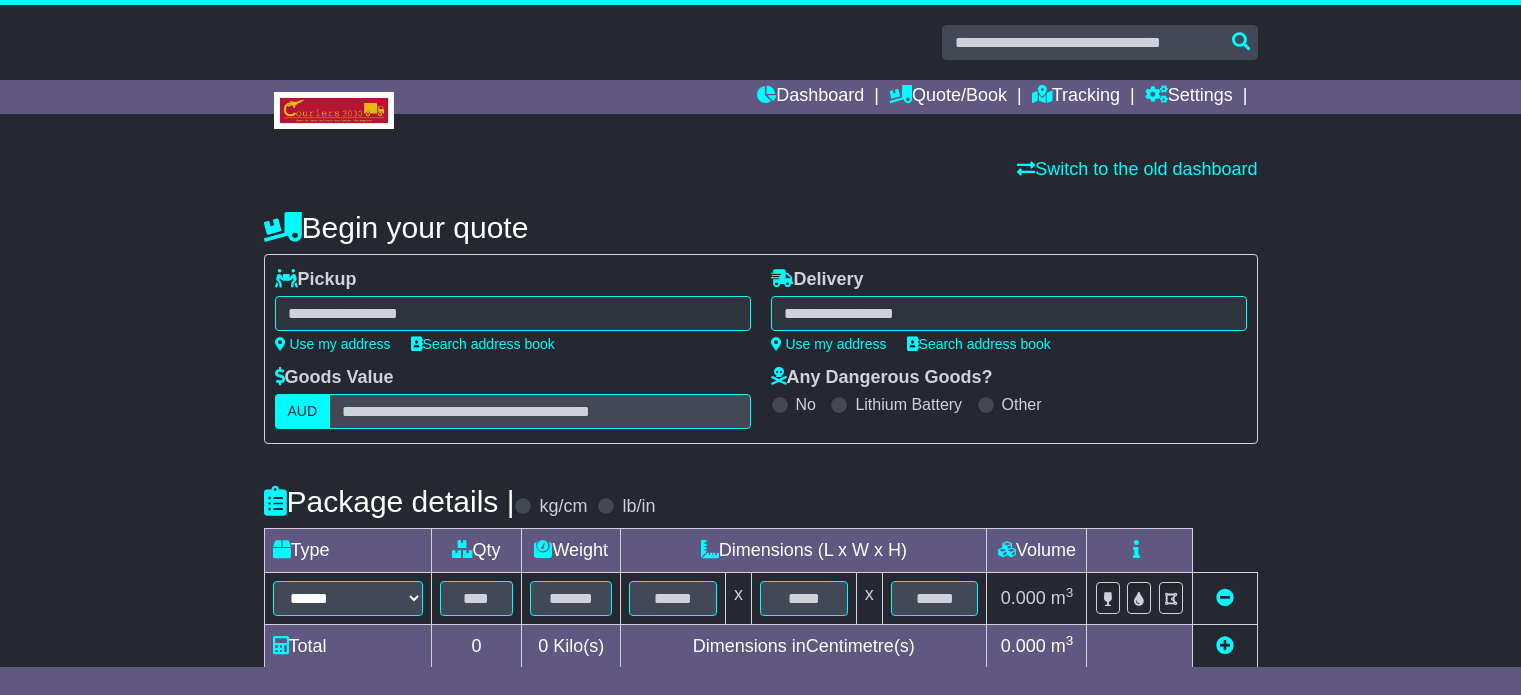 scroll, scrollTop: 0, scrollLeft: 0, axis: both 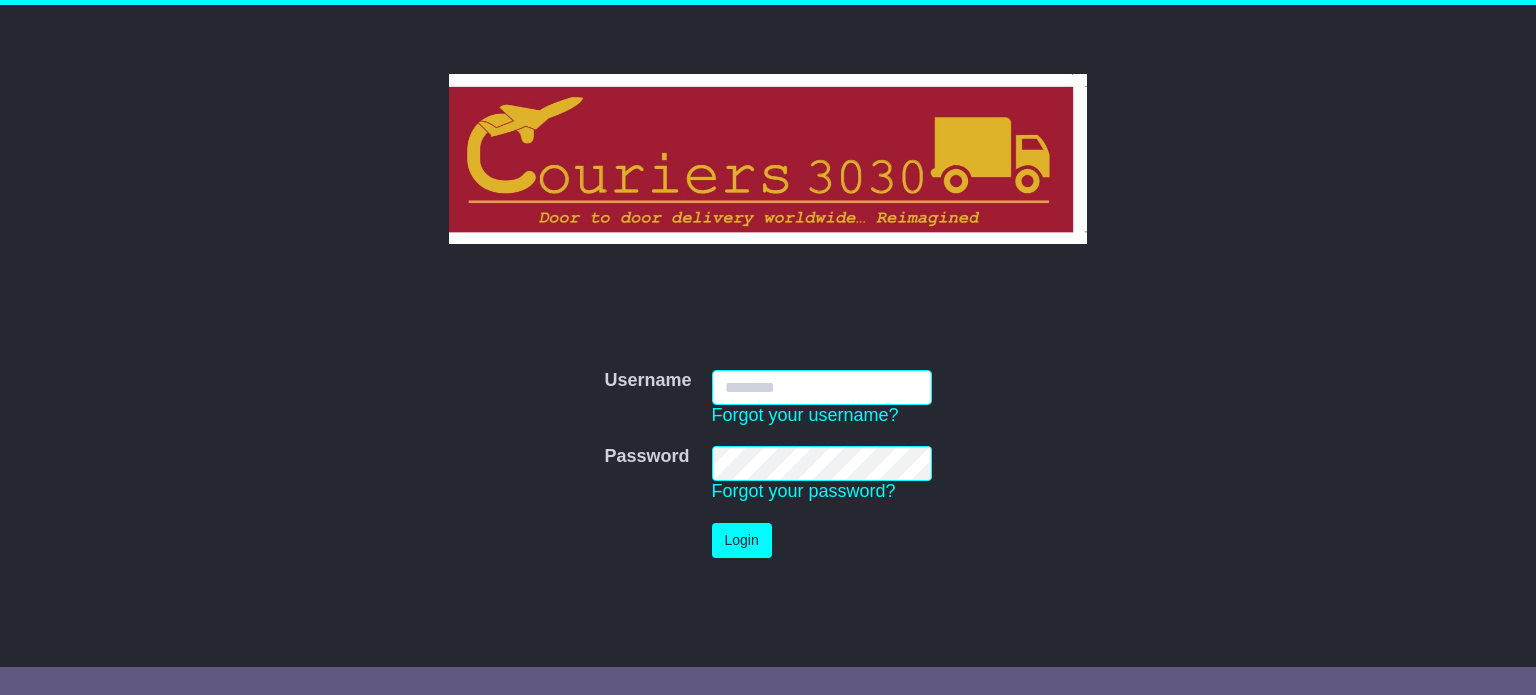 type on "**********" 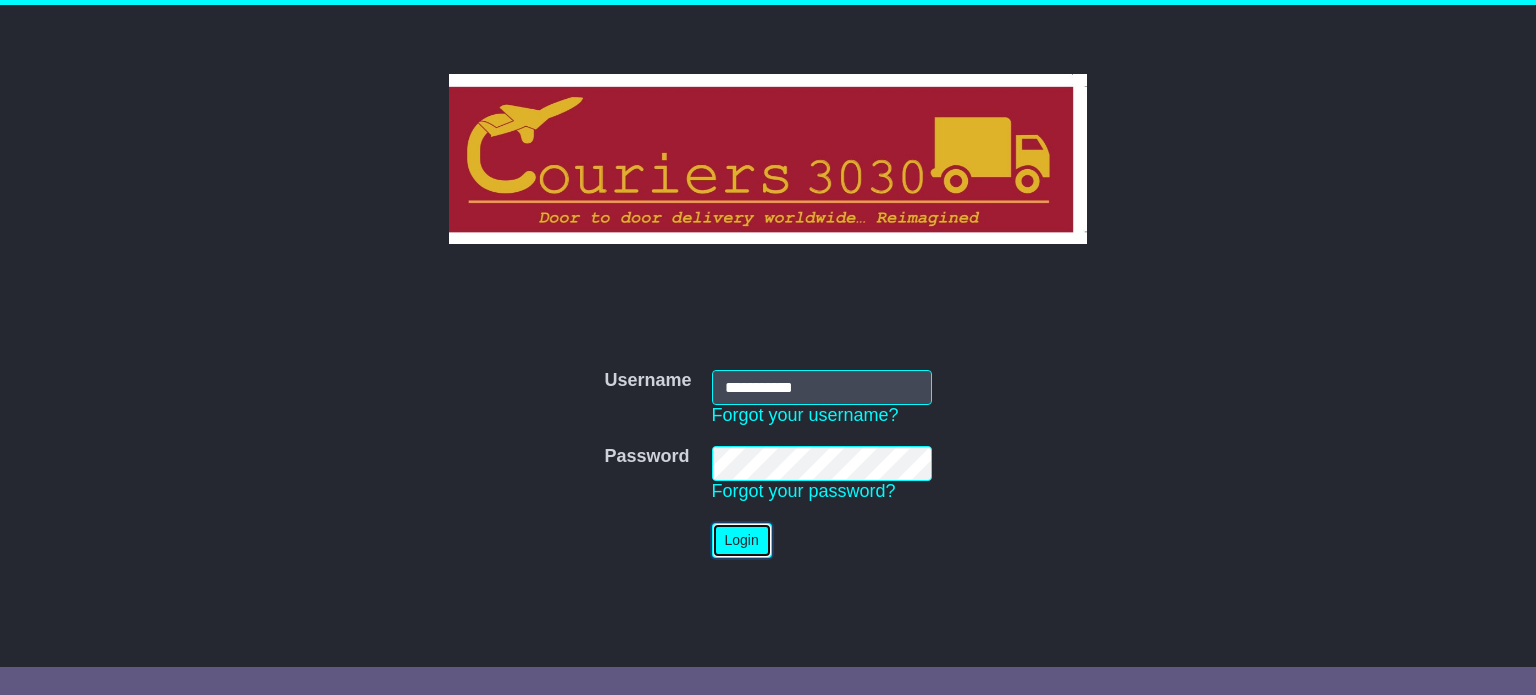 click on "Login" at bounding box center [742, 540] 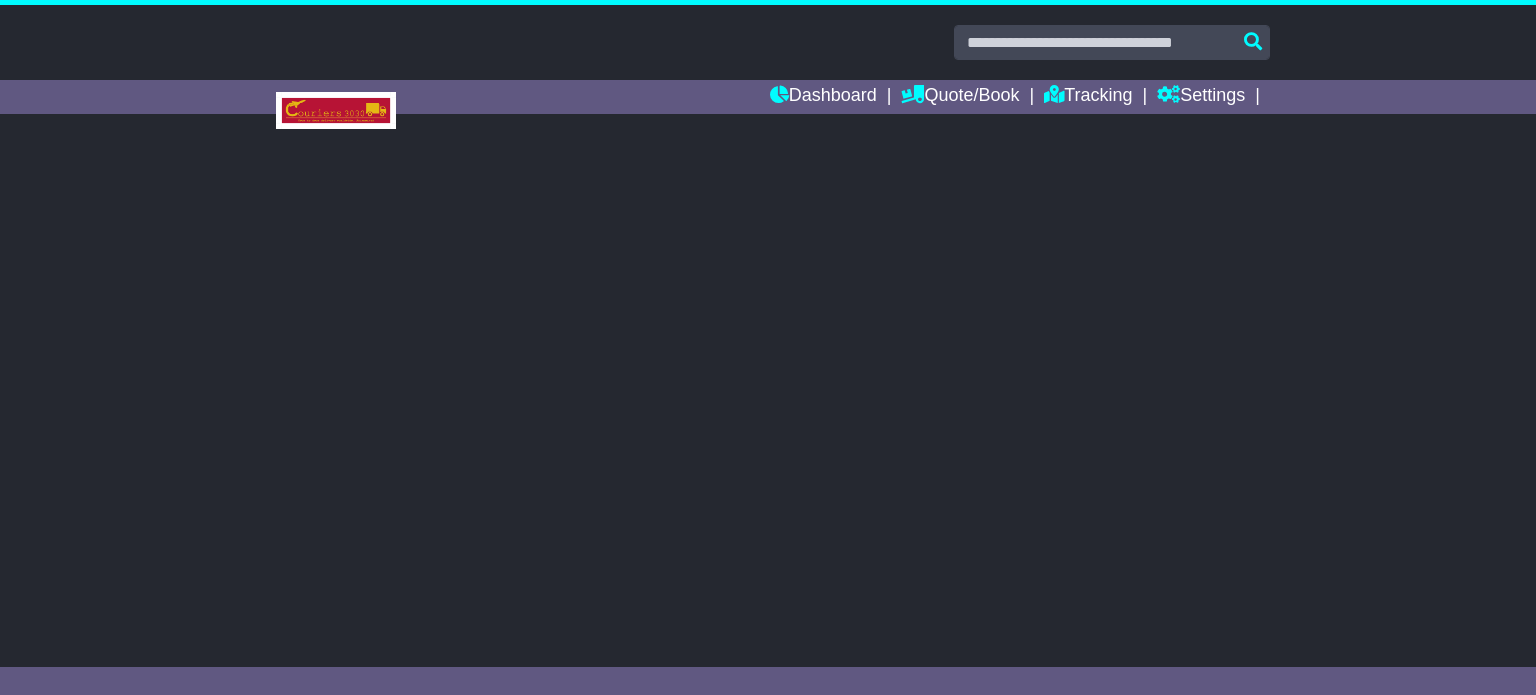 scroll, scrollTop: 0, scrollLeft: 0, axis: both 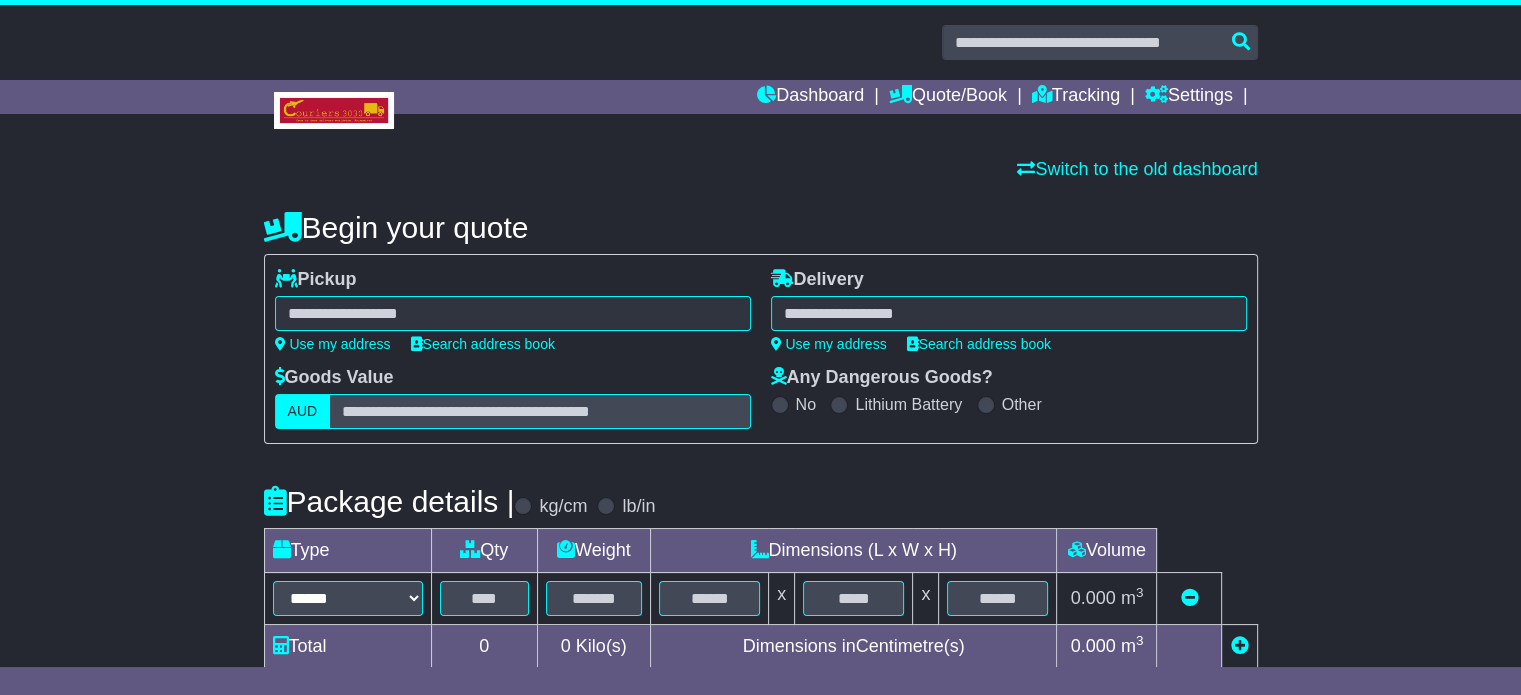 select 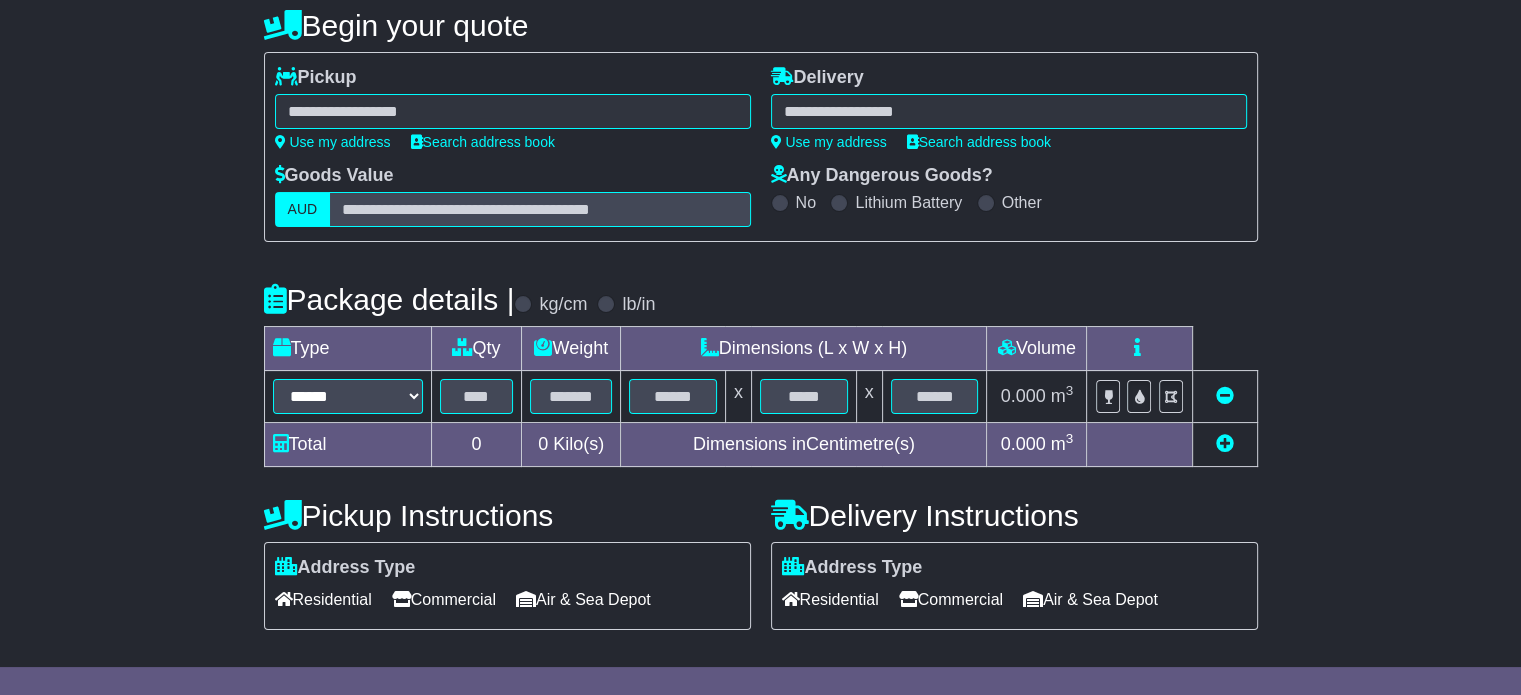 scroll, scrollTop: 100, scrollLeft: 0, axis: vertical 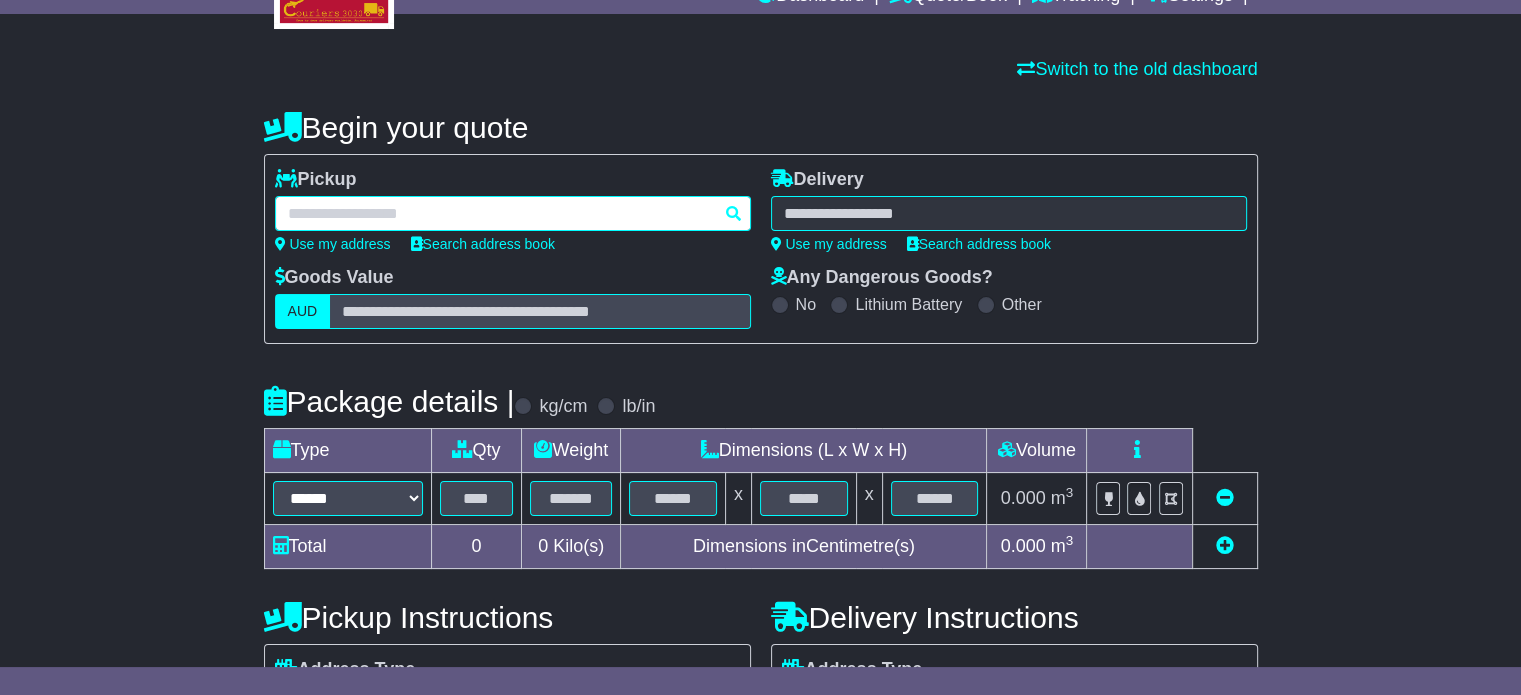 click at bounding box center [513, 213] 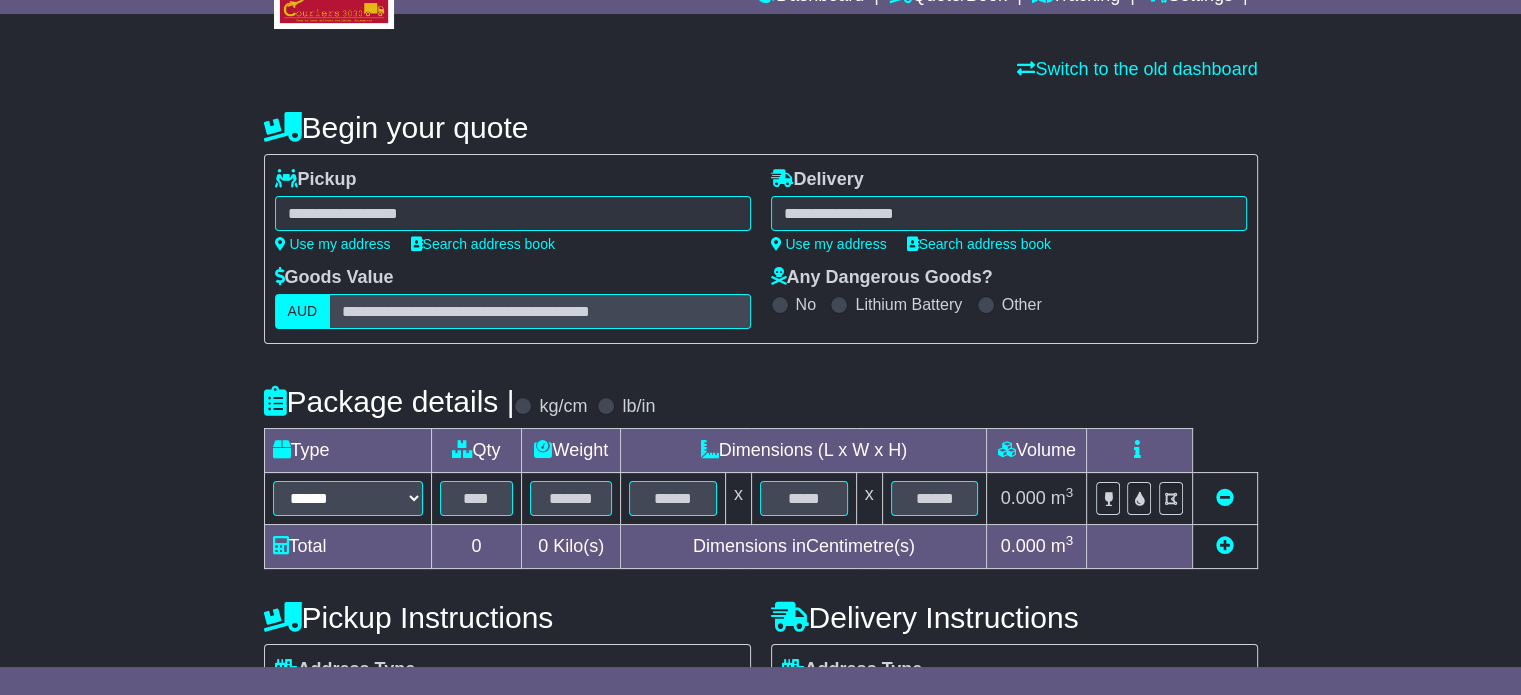 click on "********* [CITY] [CITY] [POSTCODE] [CITY] [POSTCODE] [CITY] [POSTCODE] [CITY] [POSTCODE] [CITY] CENTRAL [POSTCODE] [CITY] HARBOUR [POSTCODE] [CITY] PARK [POSTCODE] SOUTH [CITY] [POSTCODE] WEST [CITY] [POSTCODE]" at bounding box center [513, 213] 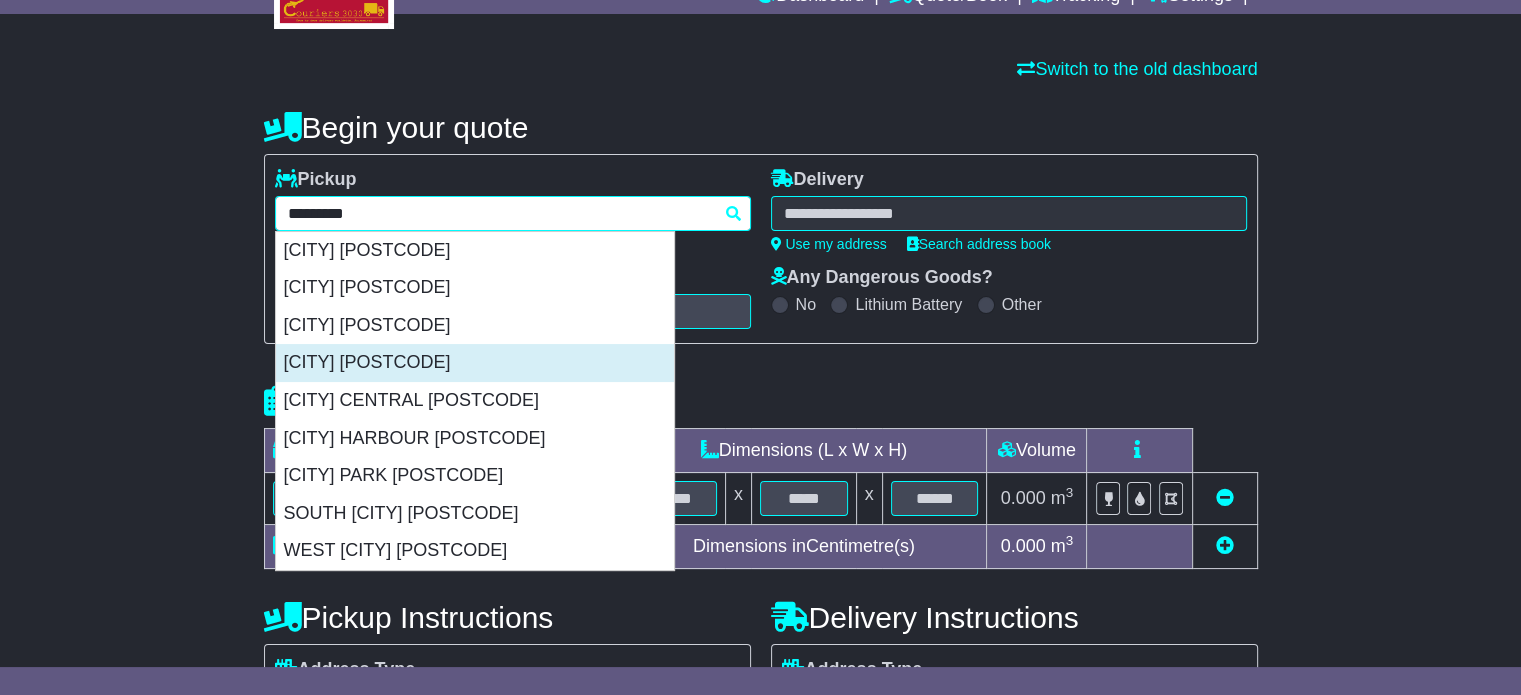 click on "[CITY] [POSTCODE]" at bounding box center [475, 363] 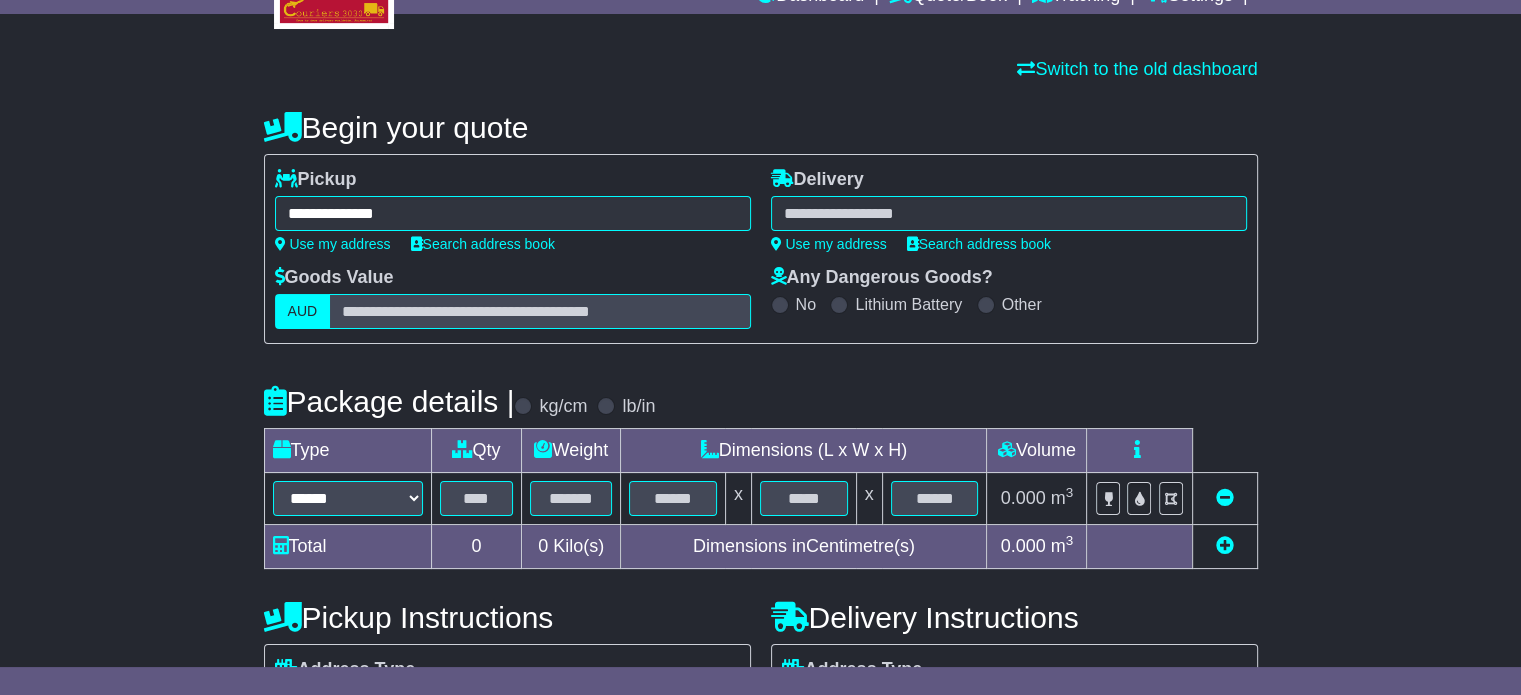 type on "**********" 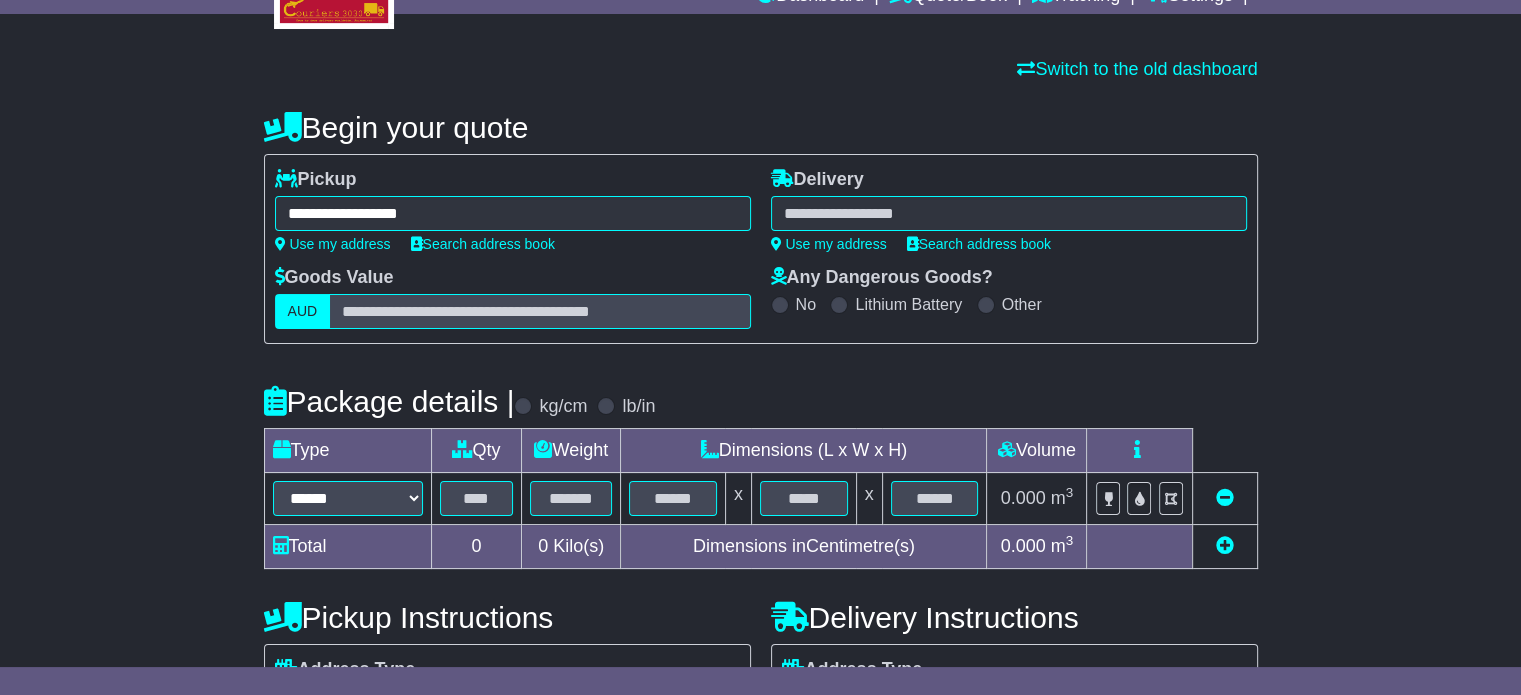 click at bounding box center (1009, 213) 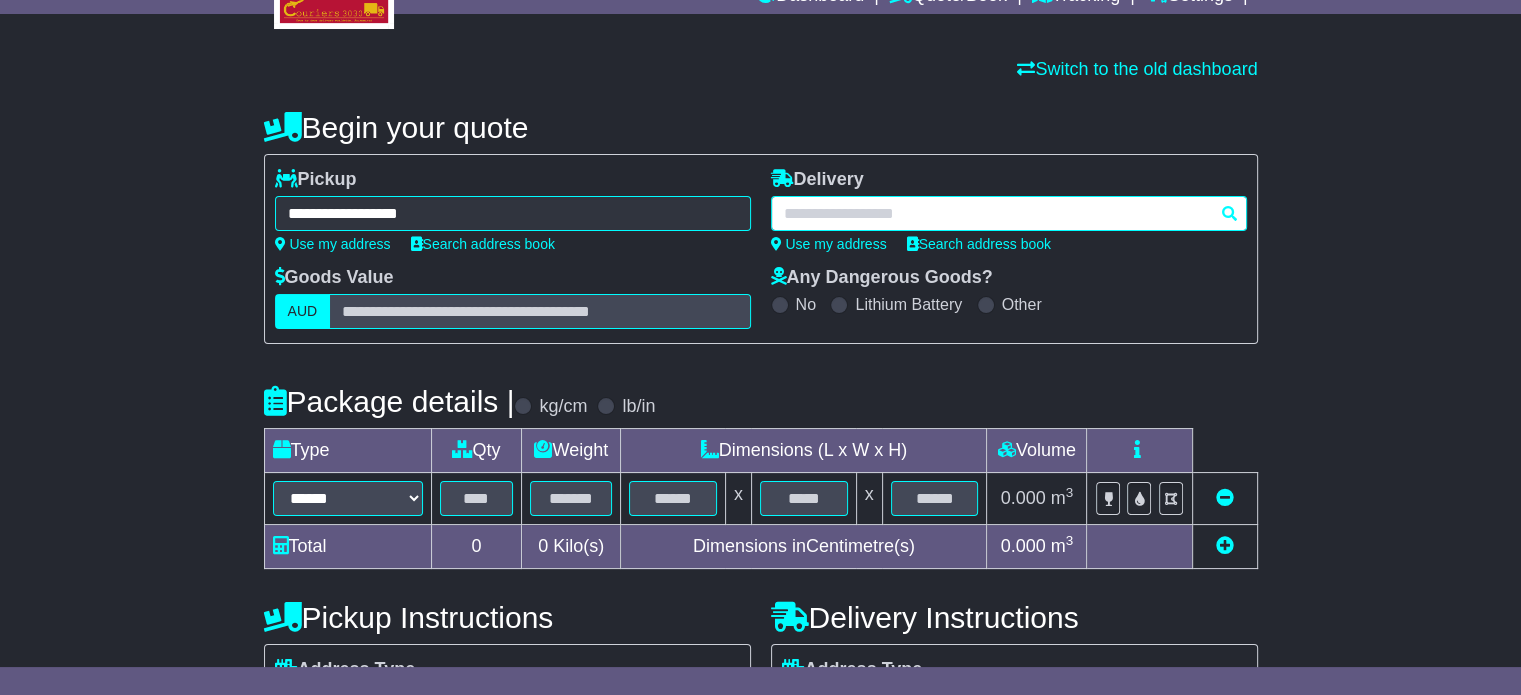 paste on "********" 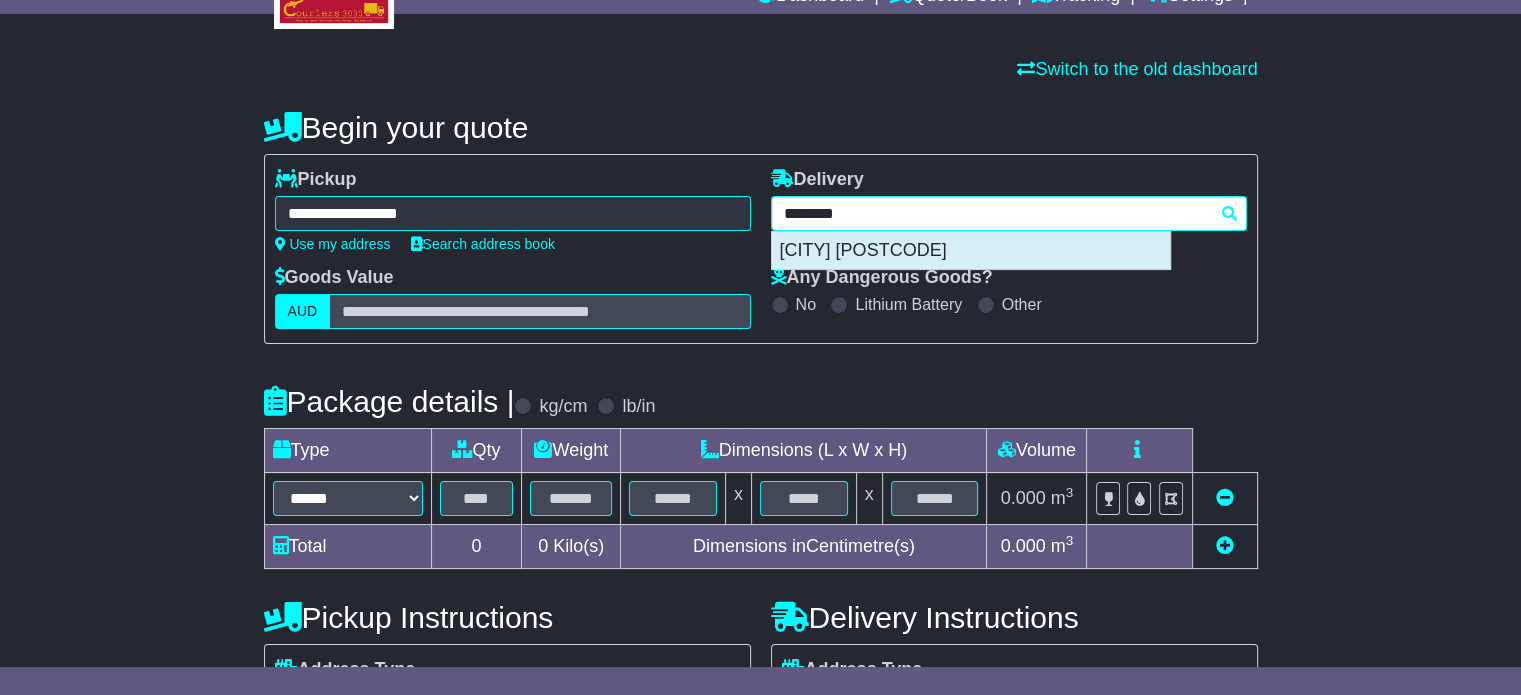 click on "[CITY] [POSTCODE]" at bounding box center [971, 251] 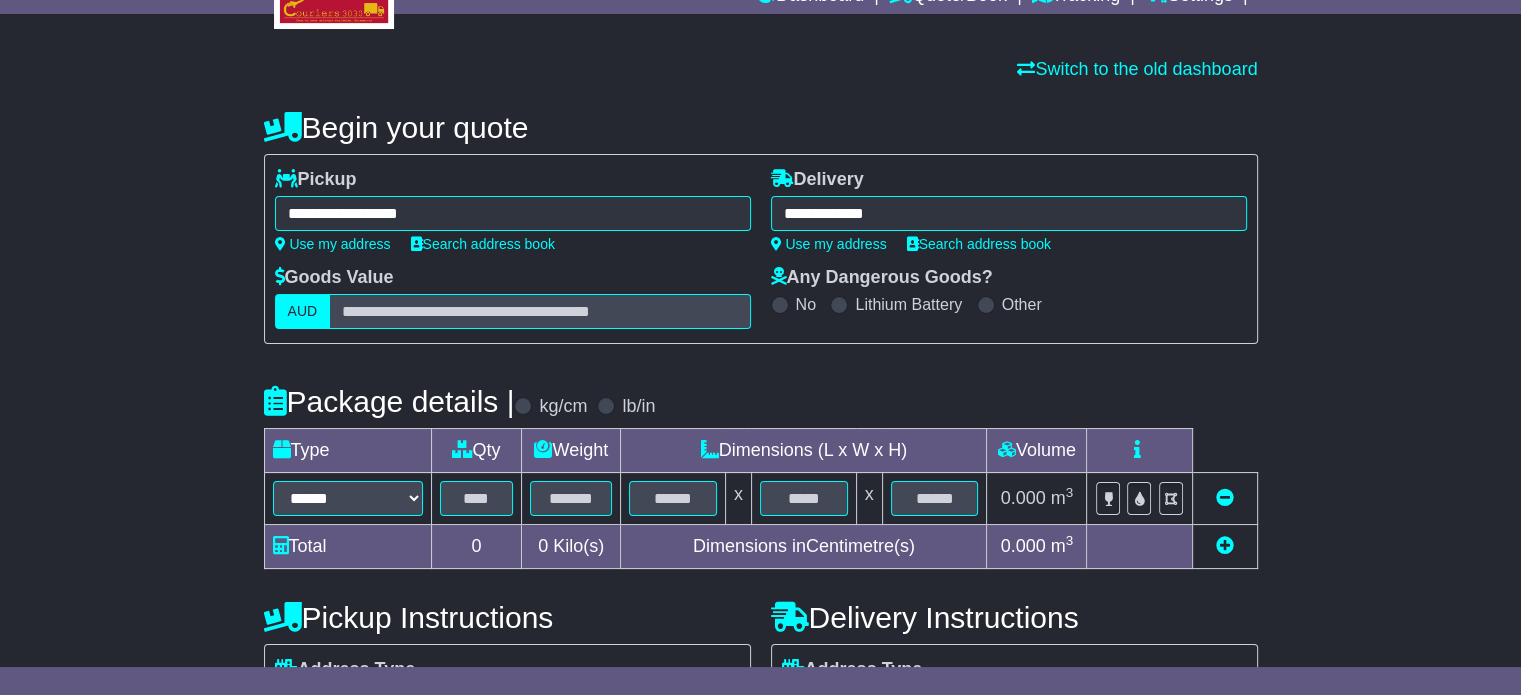 type on "**********" 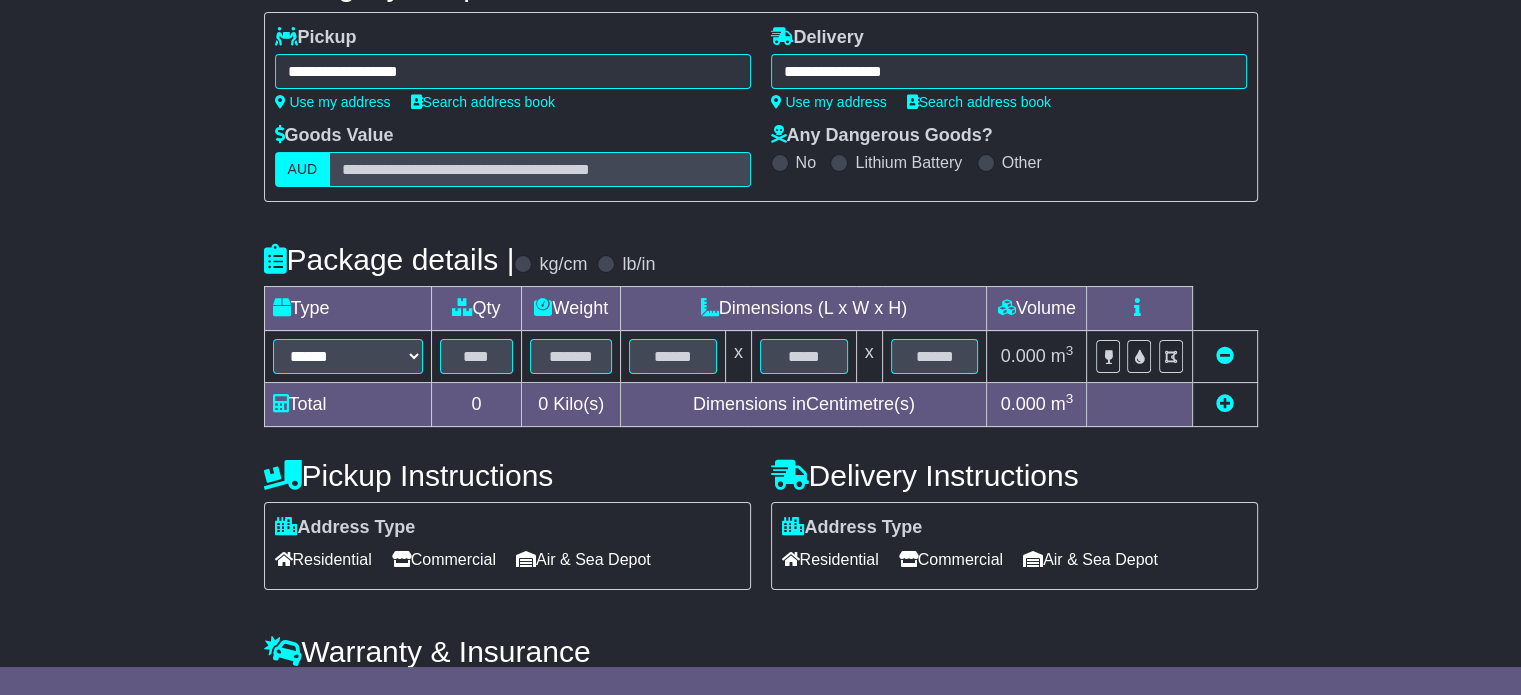 scroll, scrollTop: 360, scrollLeft: 0, axis: vertical 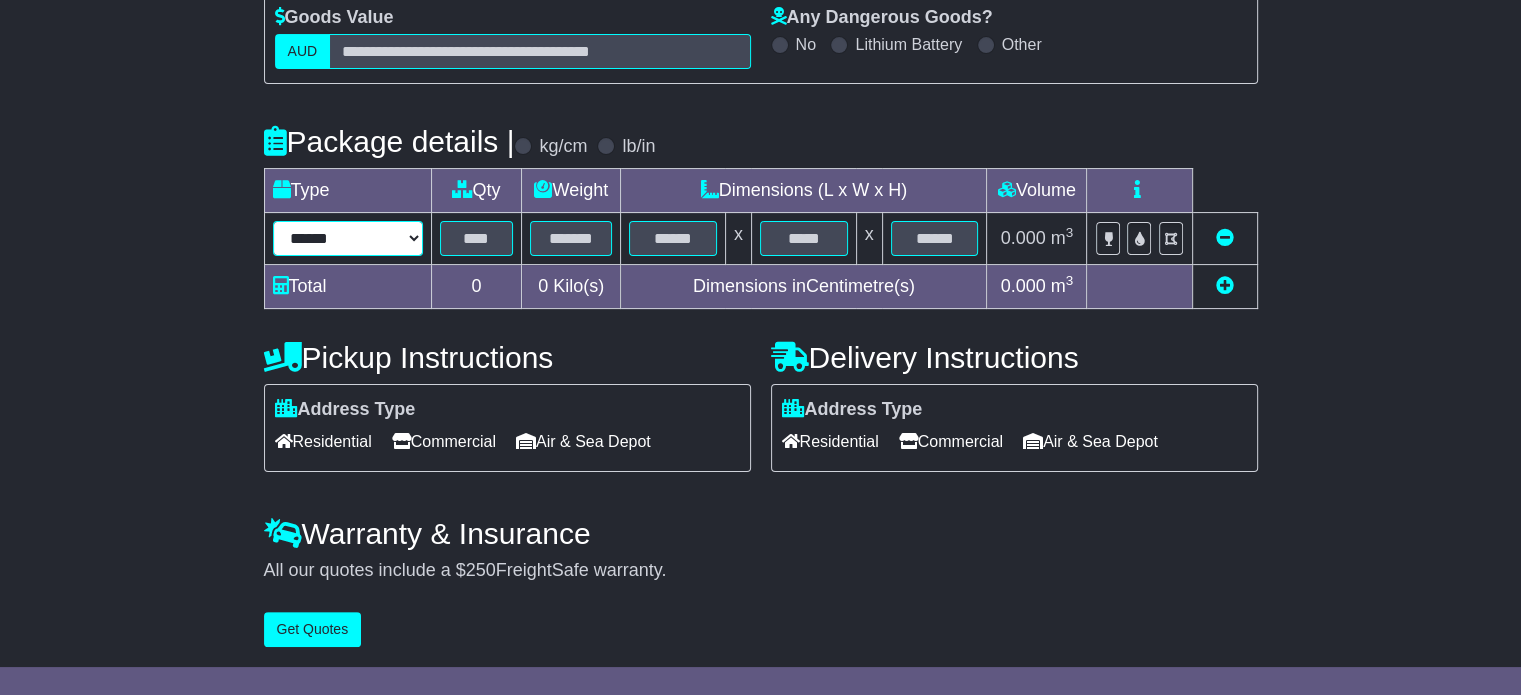 click on "****** ****** *** ******** ***** **** **** ****** *** *******" at bounding box center [348, 238] 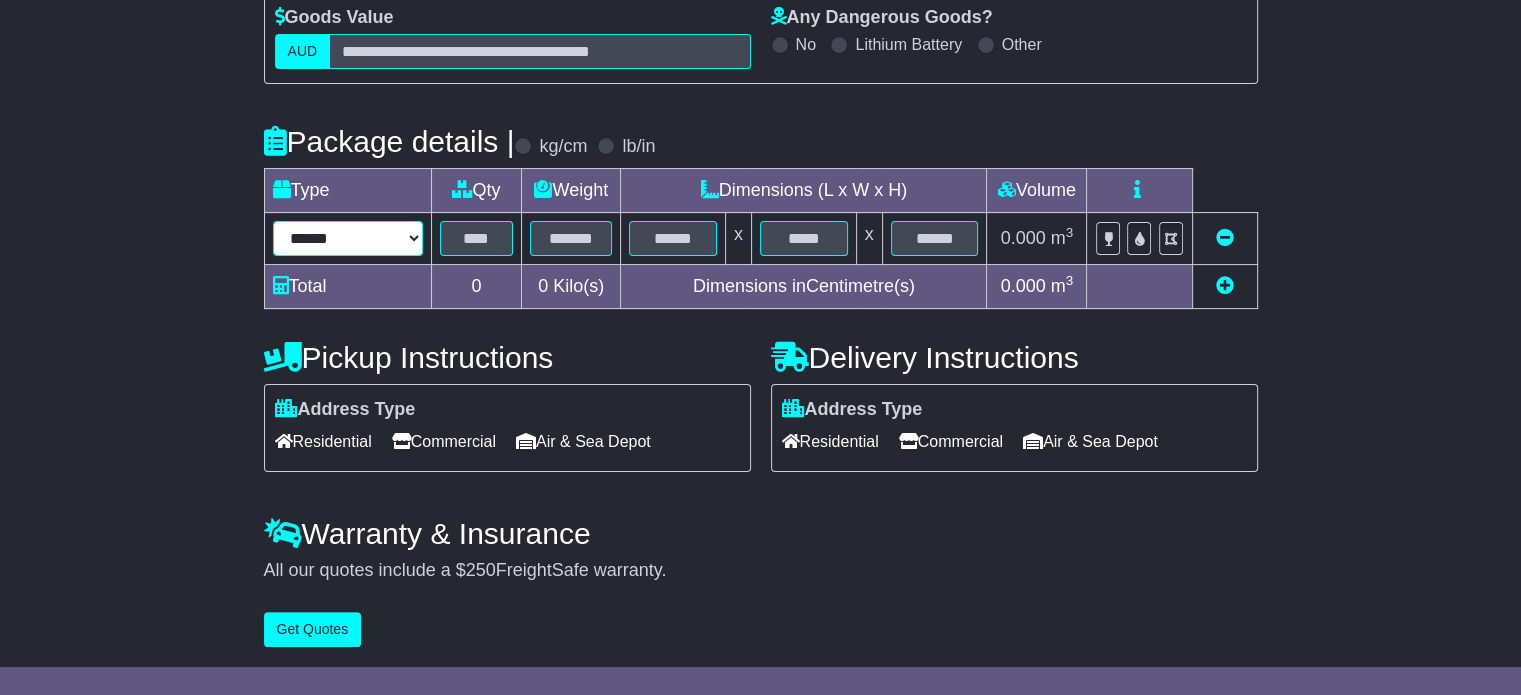 select on "*****" 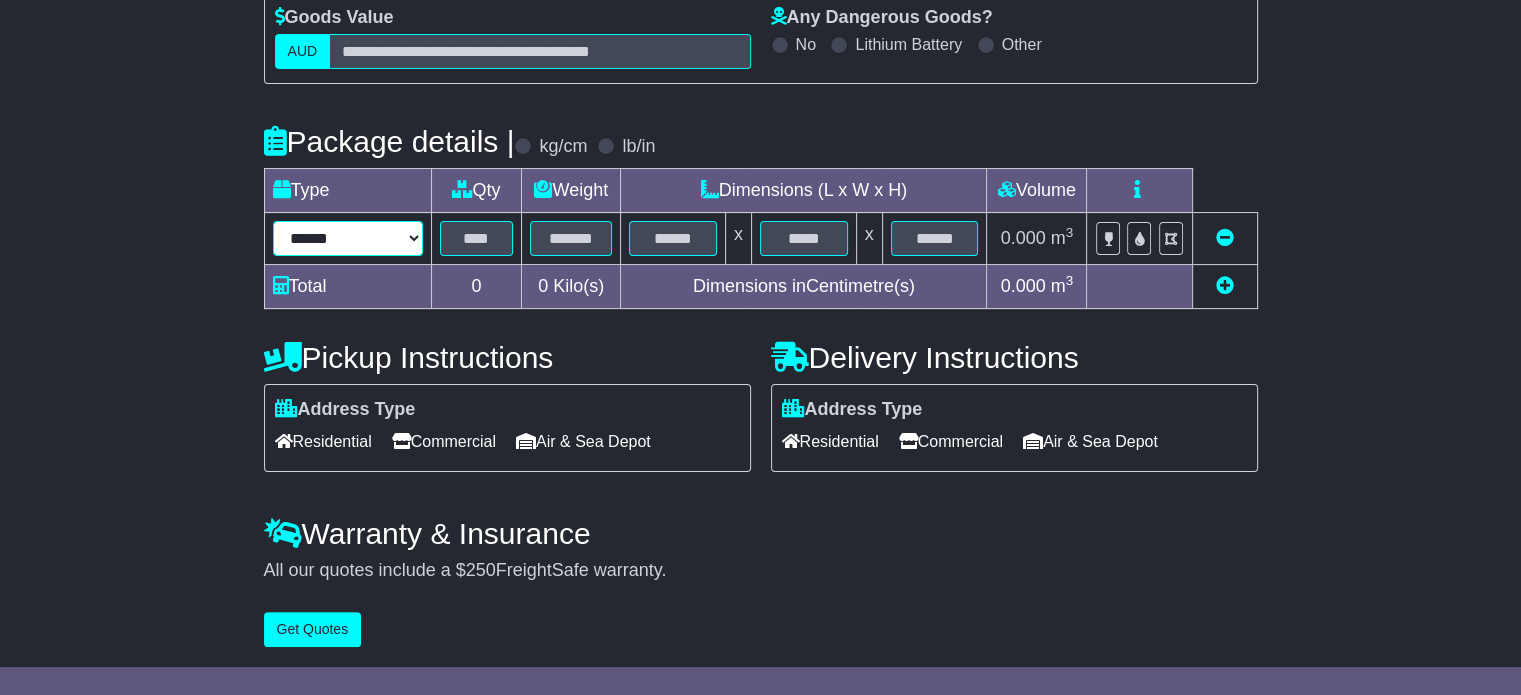 click on "****** ****** *** ******** ***** **** **** ****** *** *******" at bounding box center (348, 238) 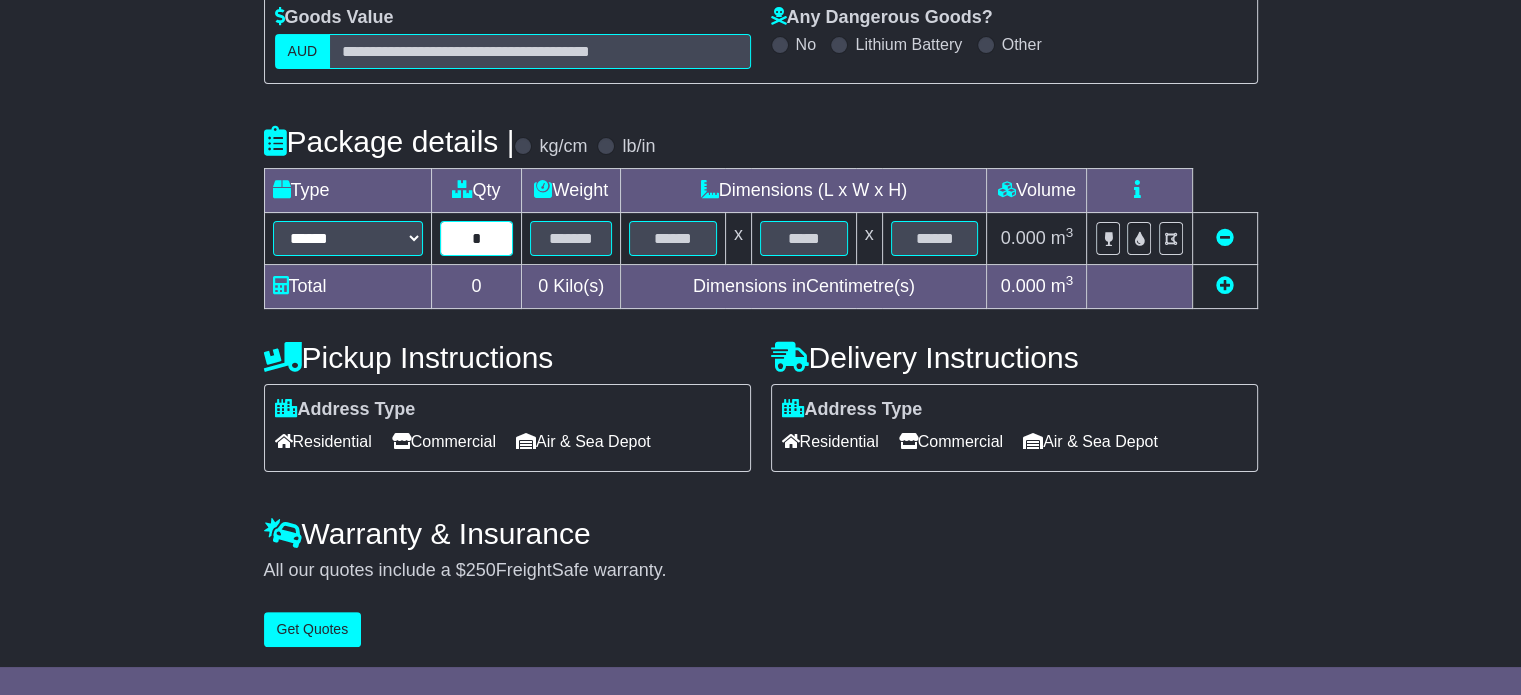 type on "*" 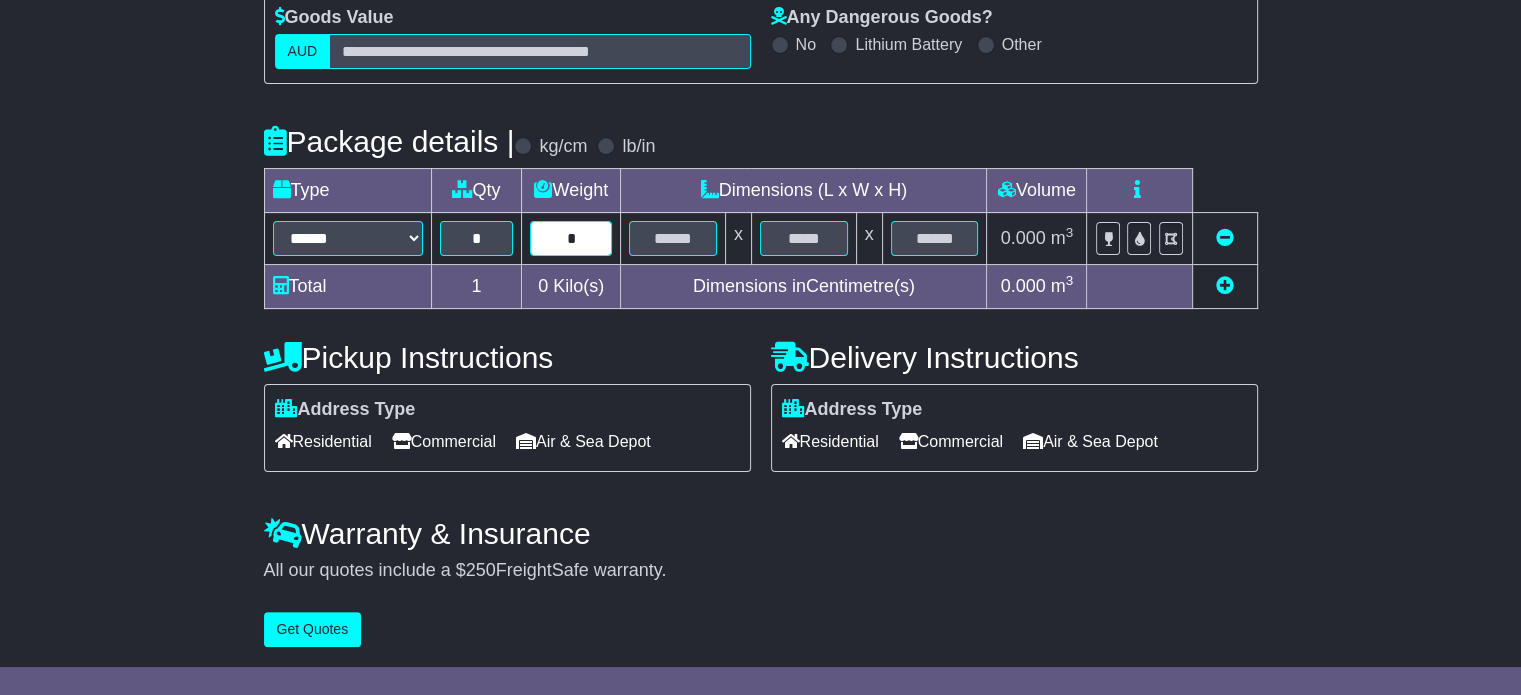 type on "*" 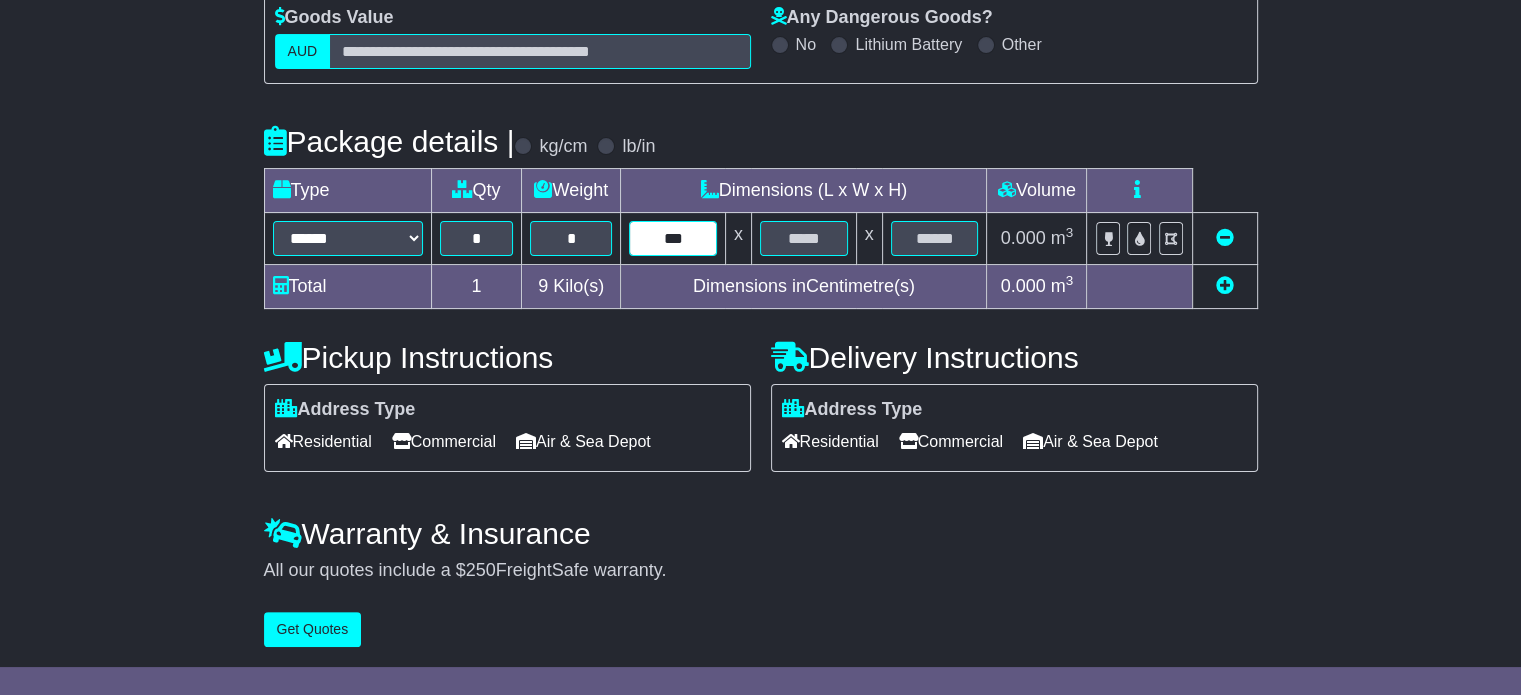 type on "***" 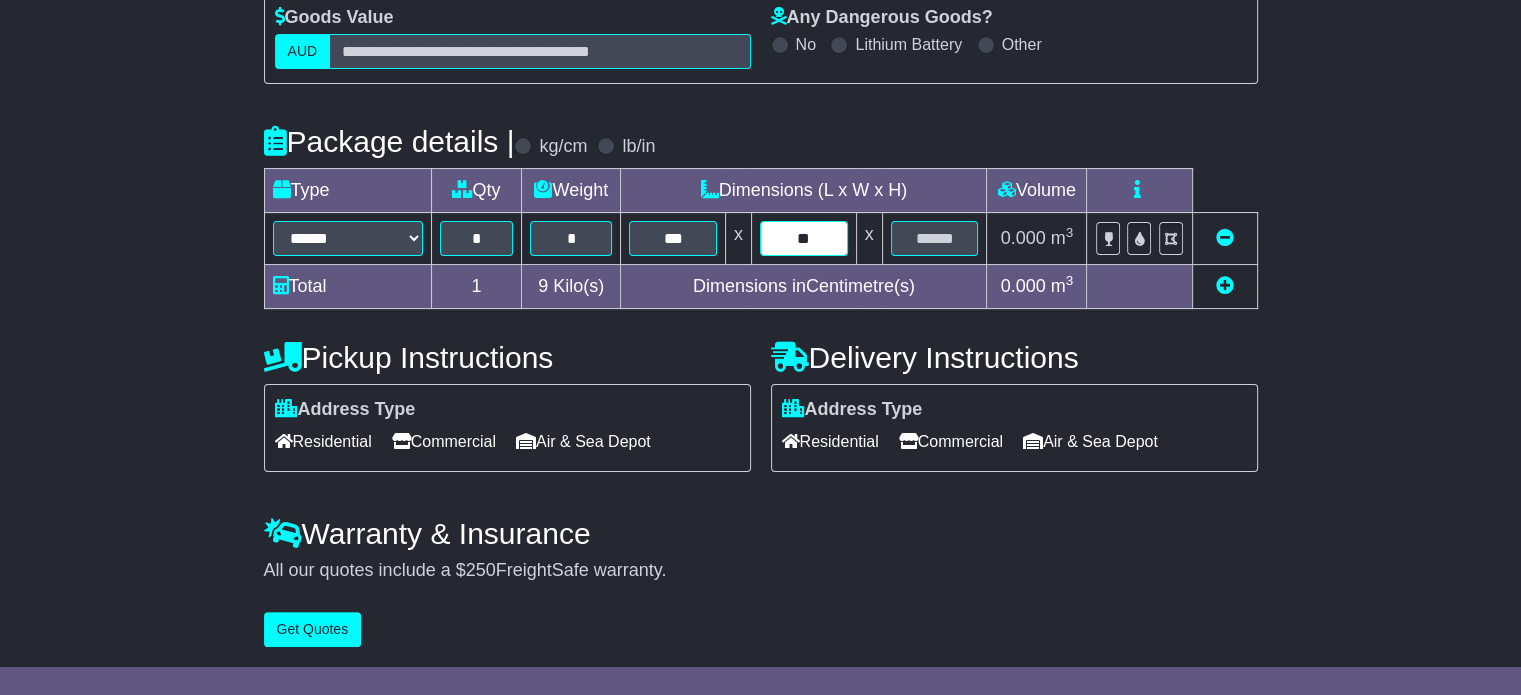 type on "**" 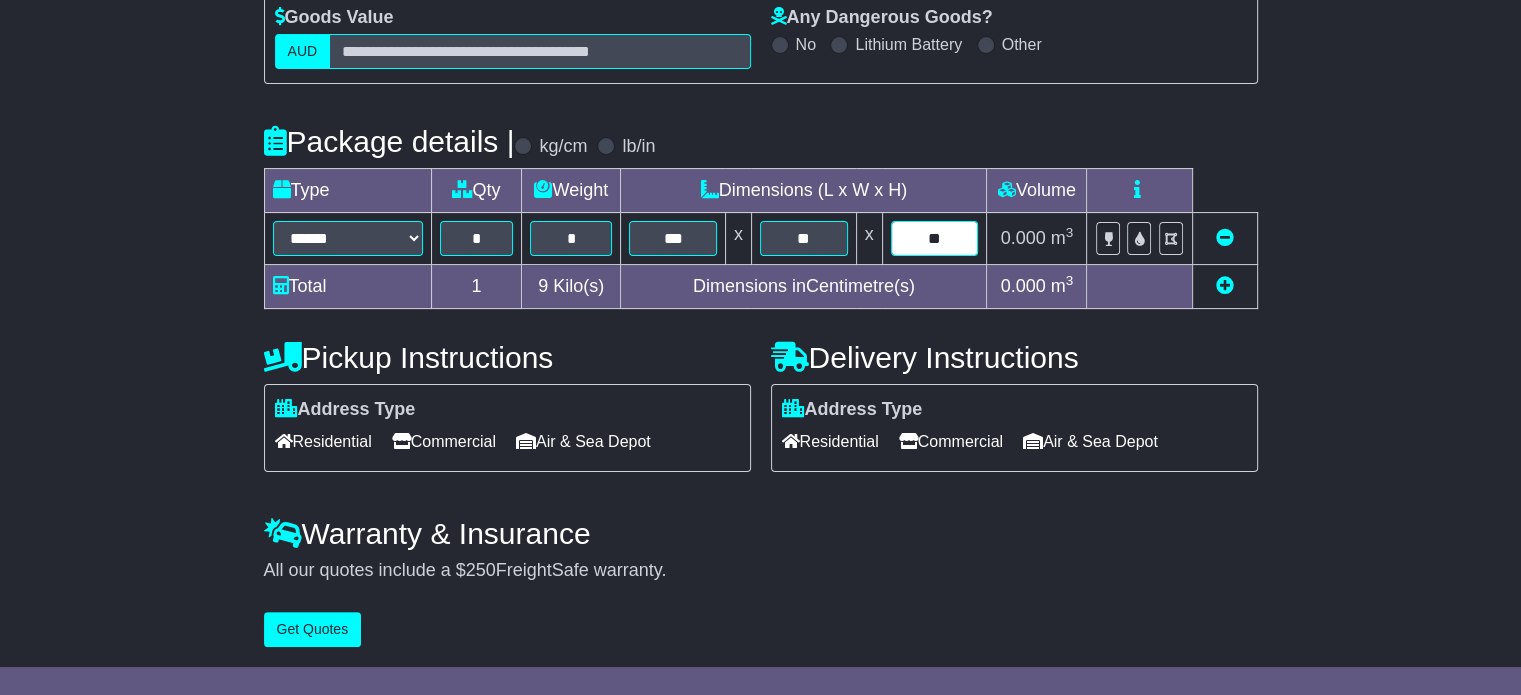type on "**" 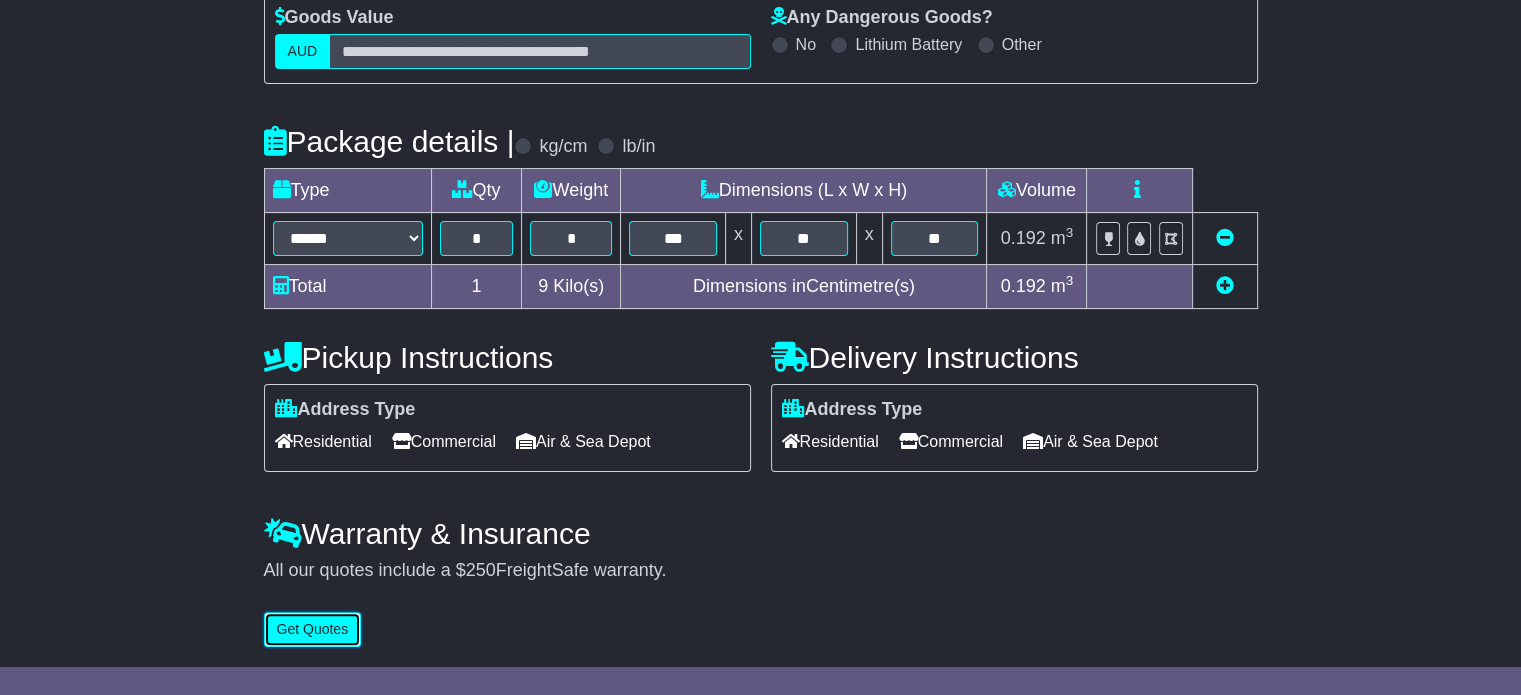 type 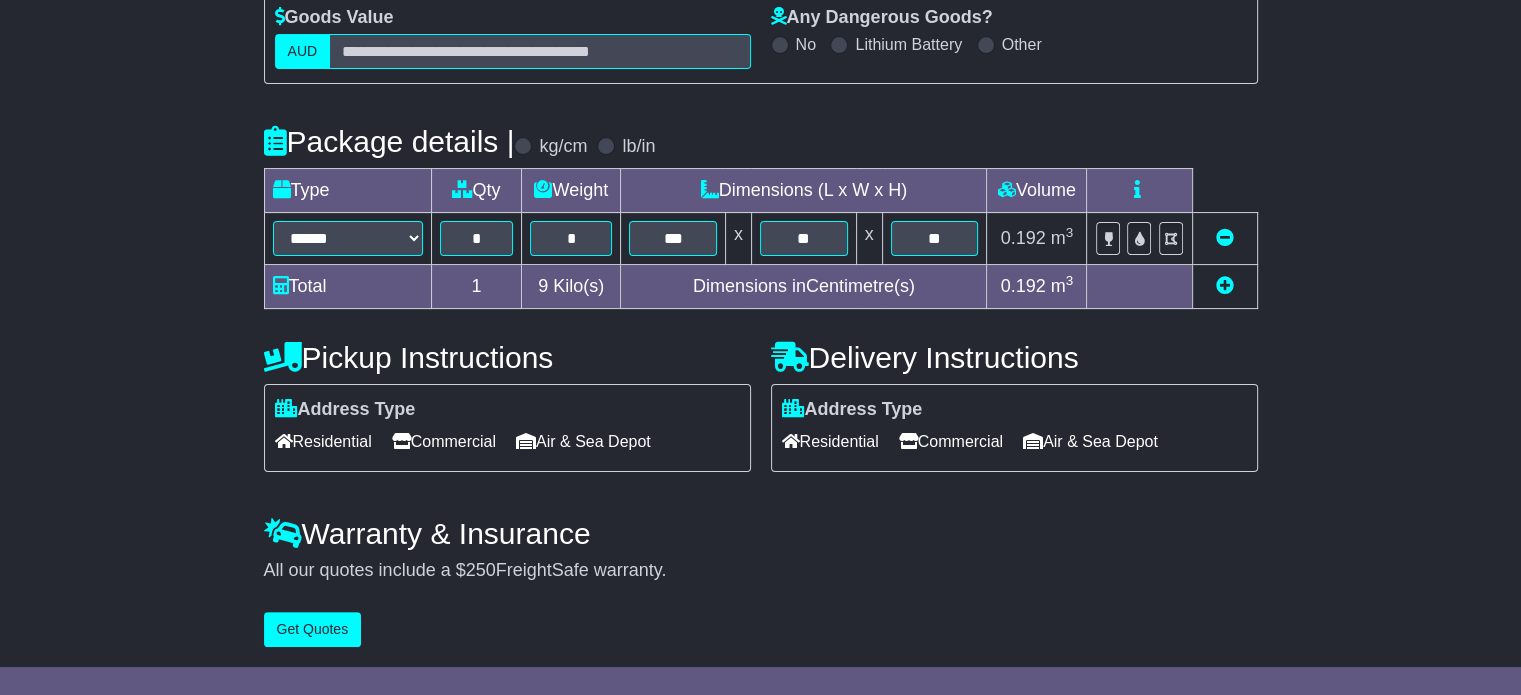 click on "Commercial" at bounding box center (444, 441) 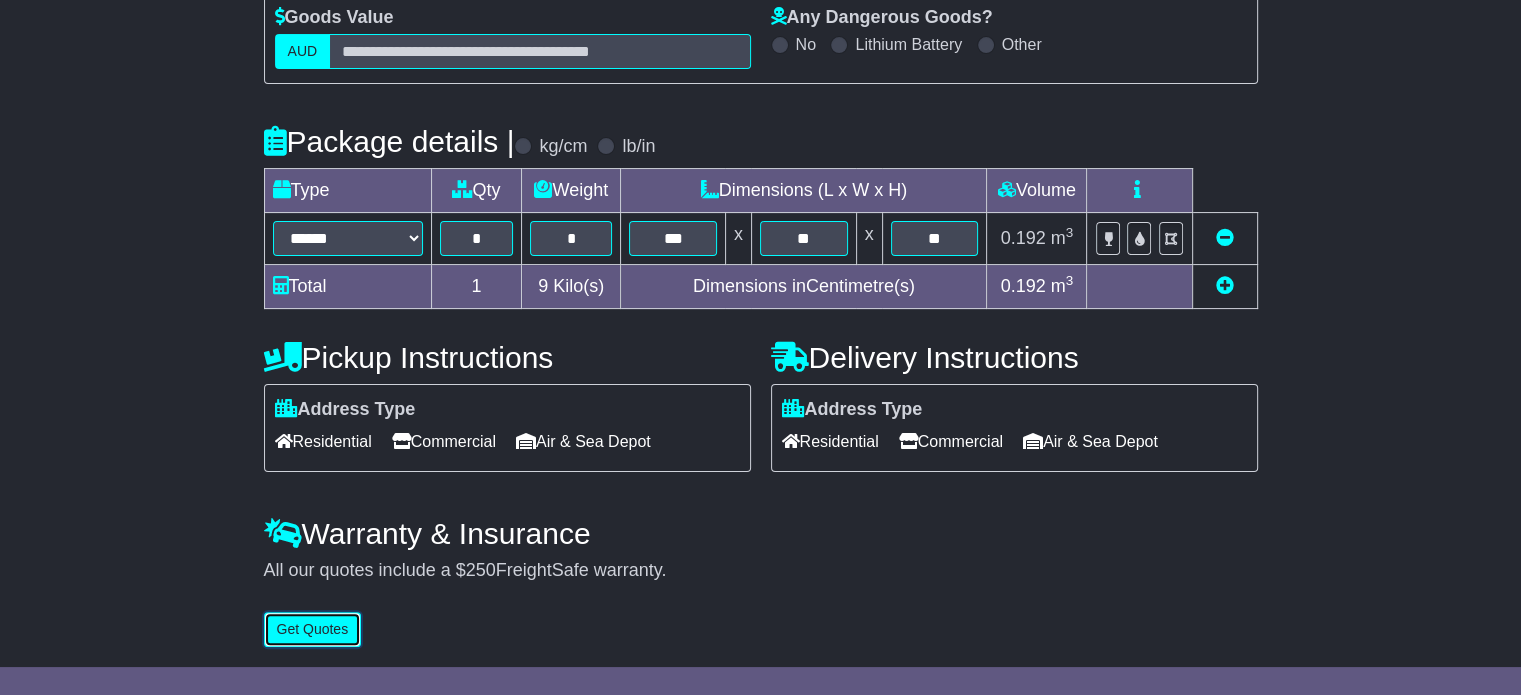 click on "Get Quotes" at bounding box center [313, 629] 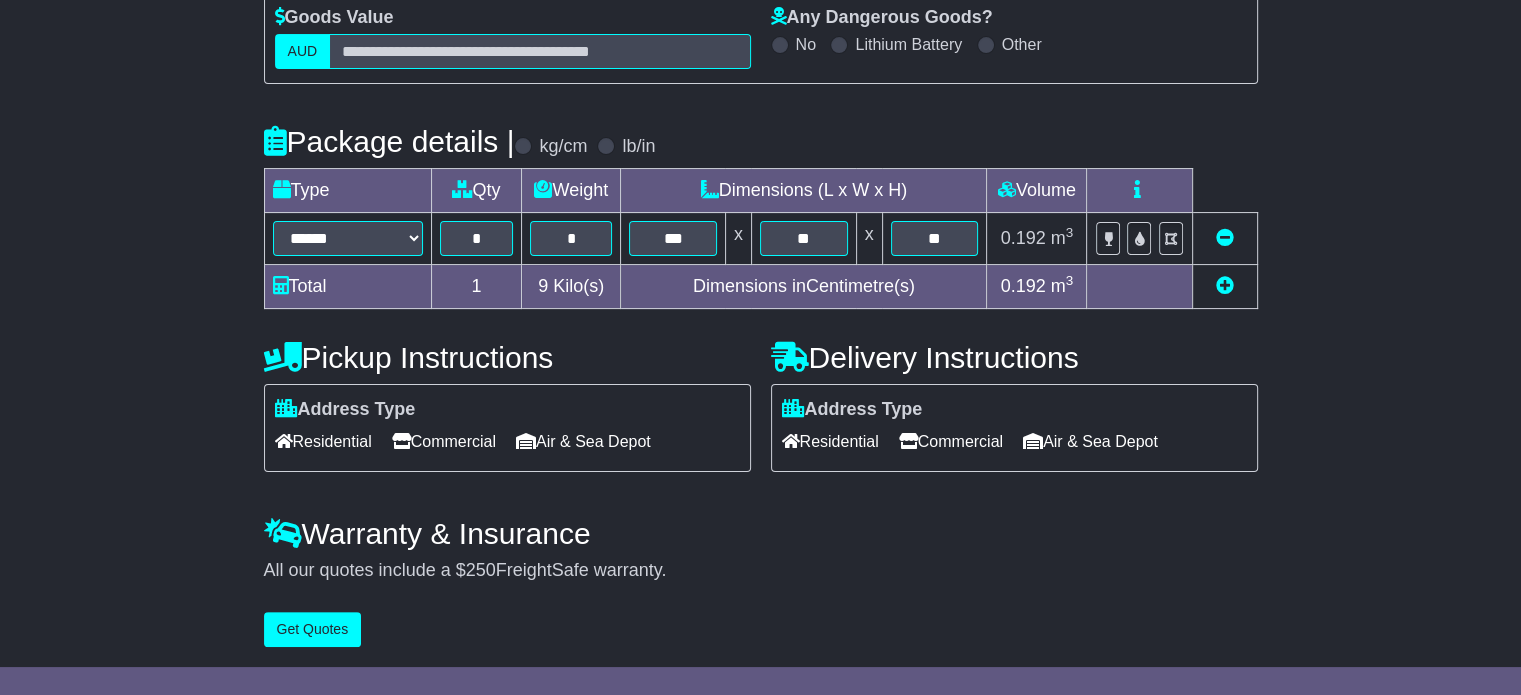 scroll, scrollTop: 0, scrollLeft: 0, axis: both 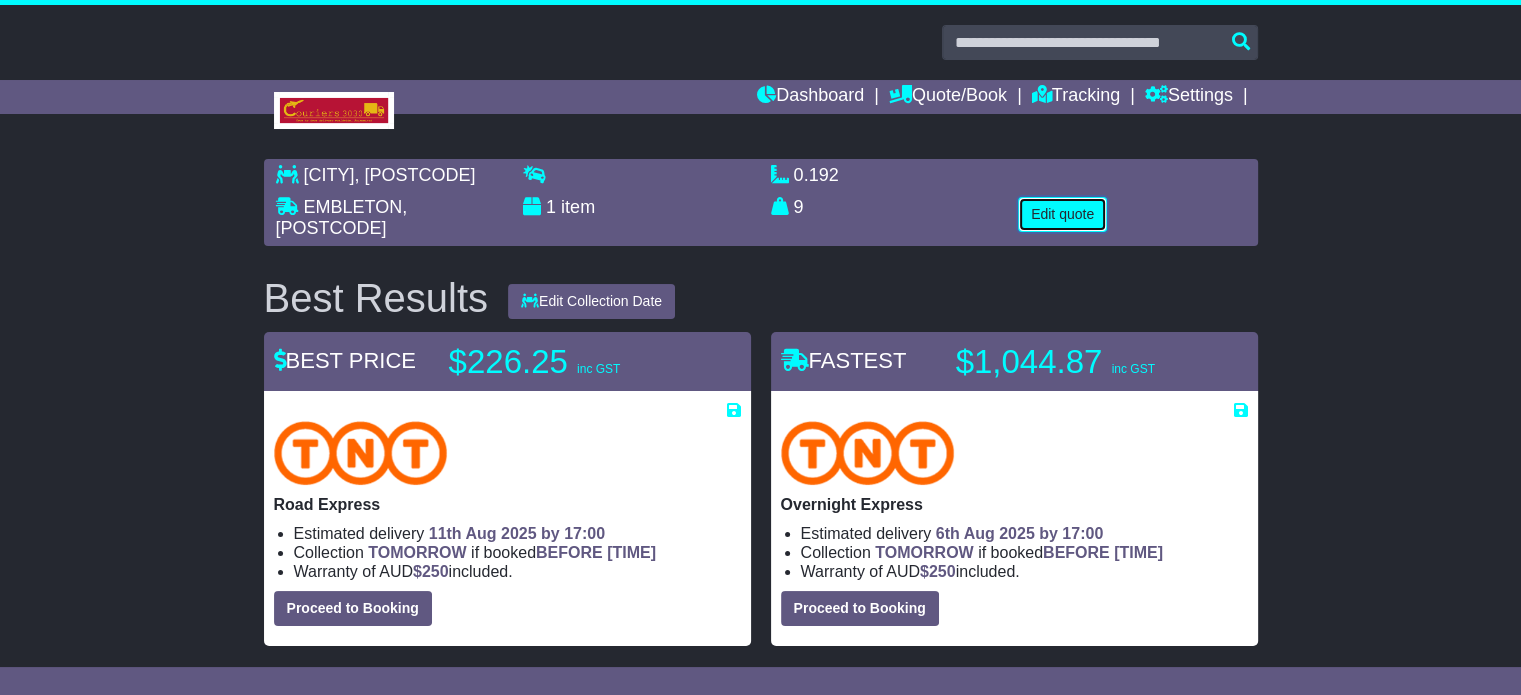 click on "Edit quote" at bounding box center (1062, 214) 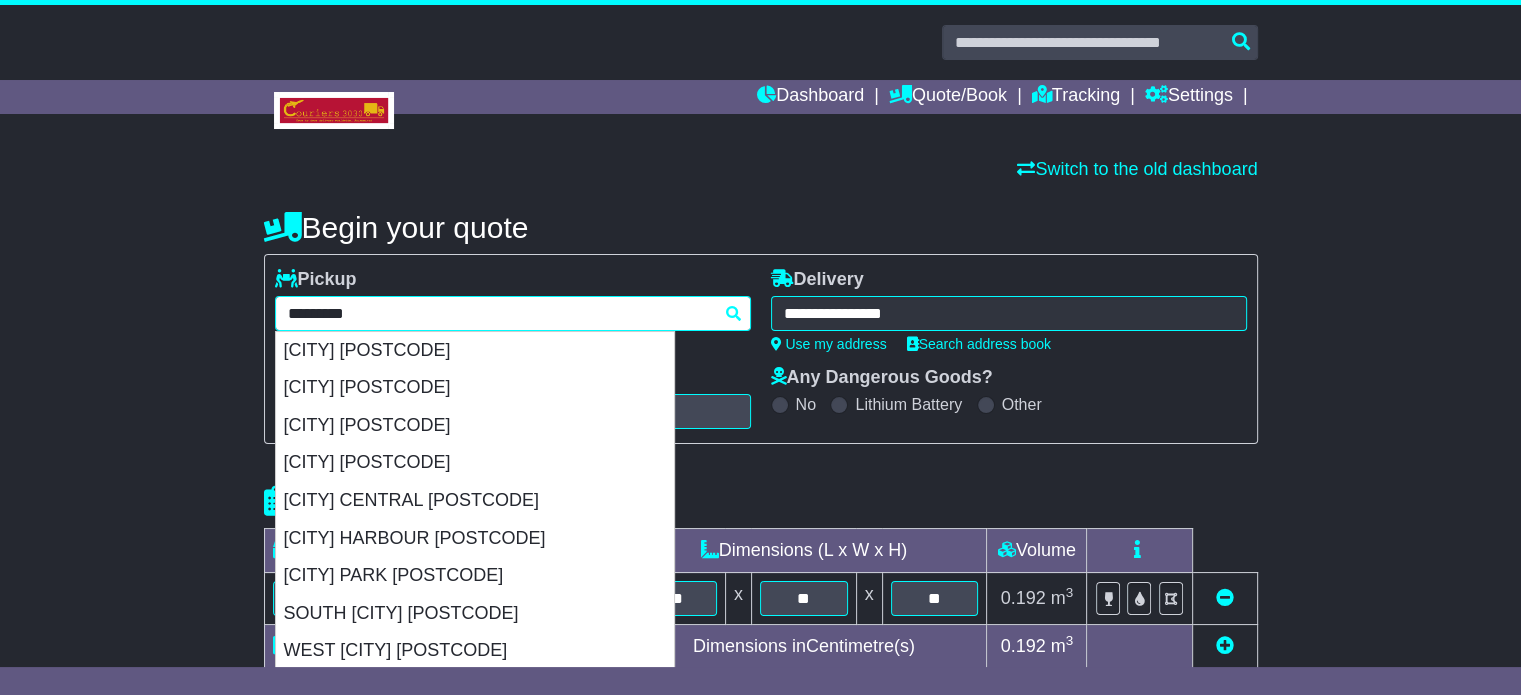 click on "**********" at bounding box center [513, 313] 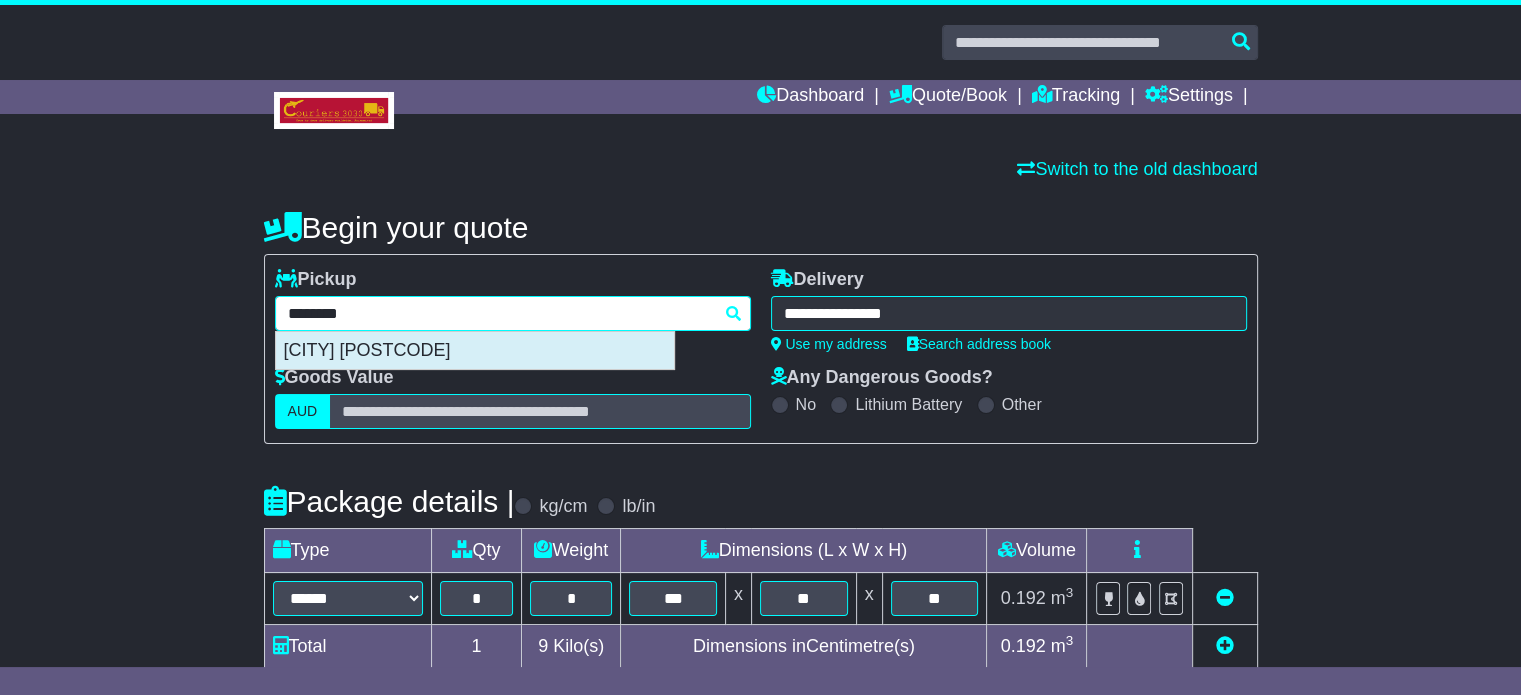 click on "[CITY] [POSTCODE]" at bounding box center (475, 351) 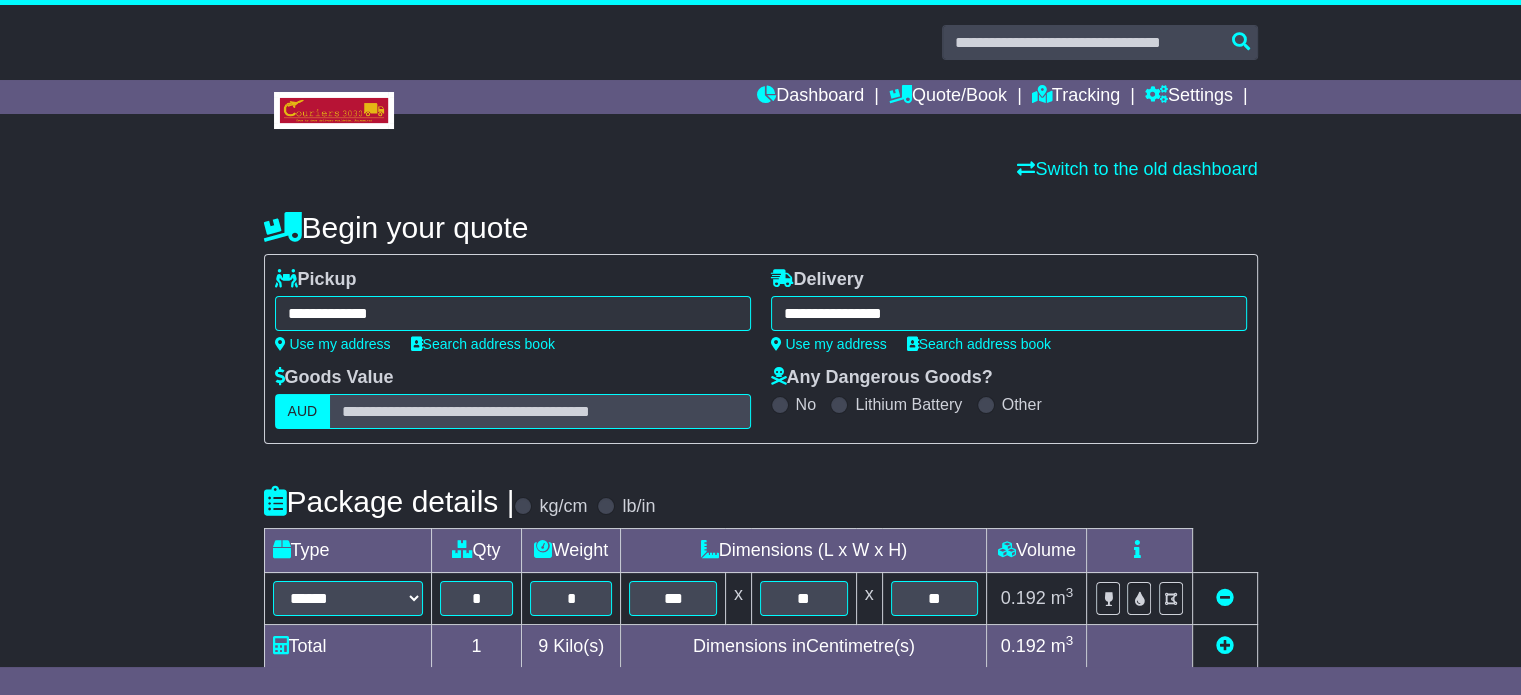 type on "**********" 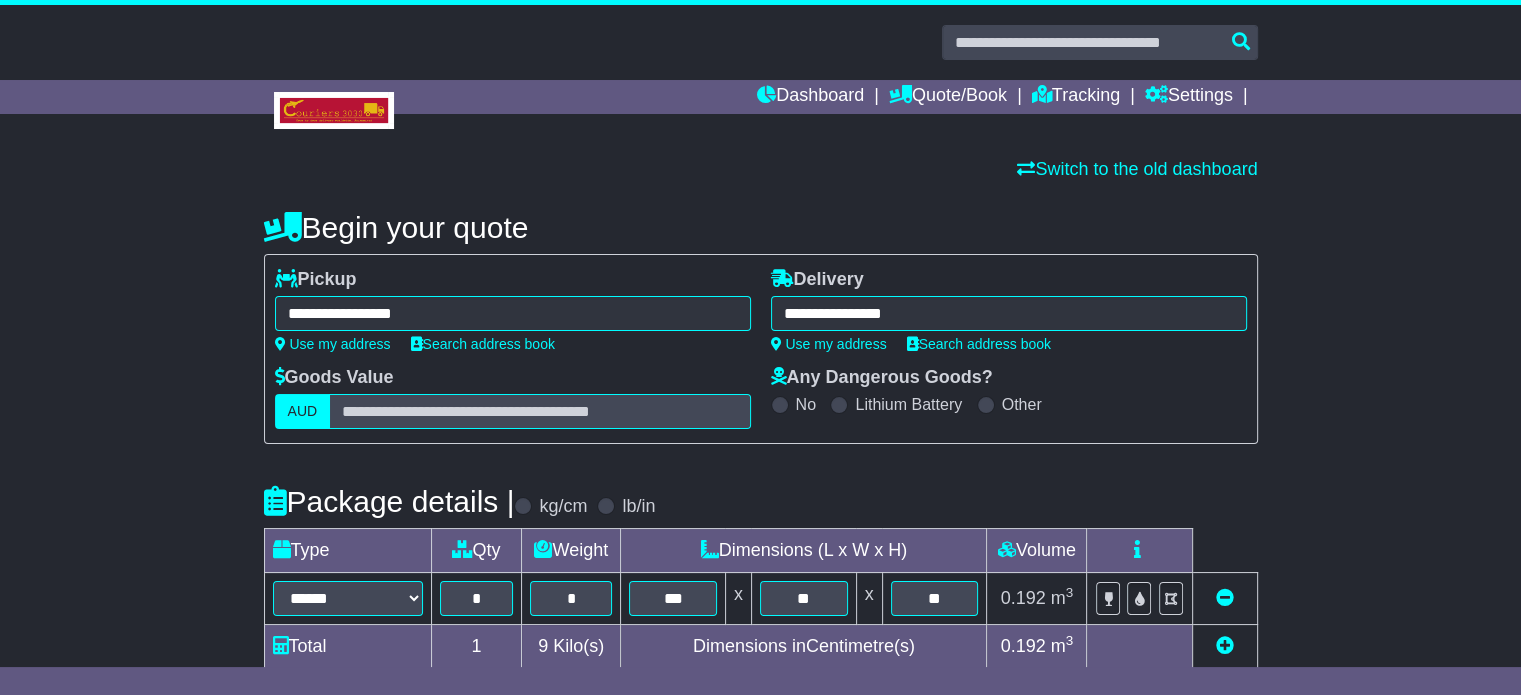 click on "**********" at bounding box center (1009, 313) 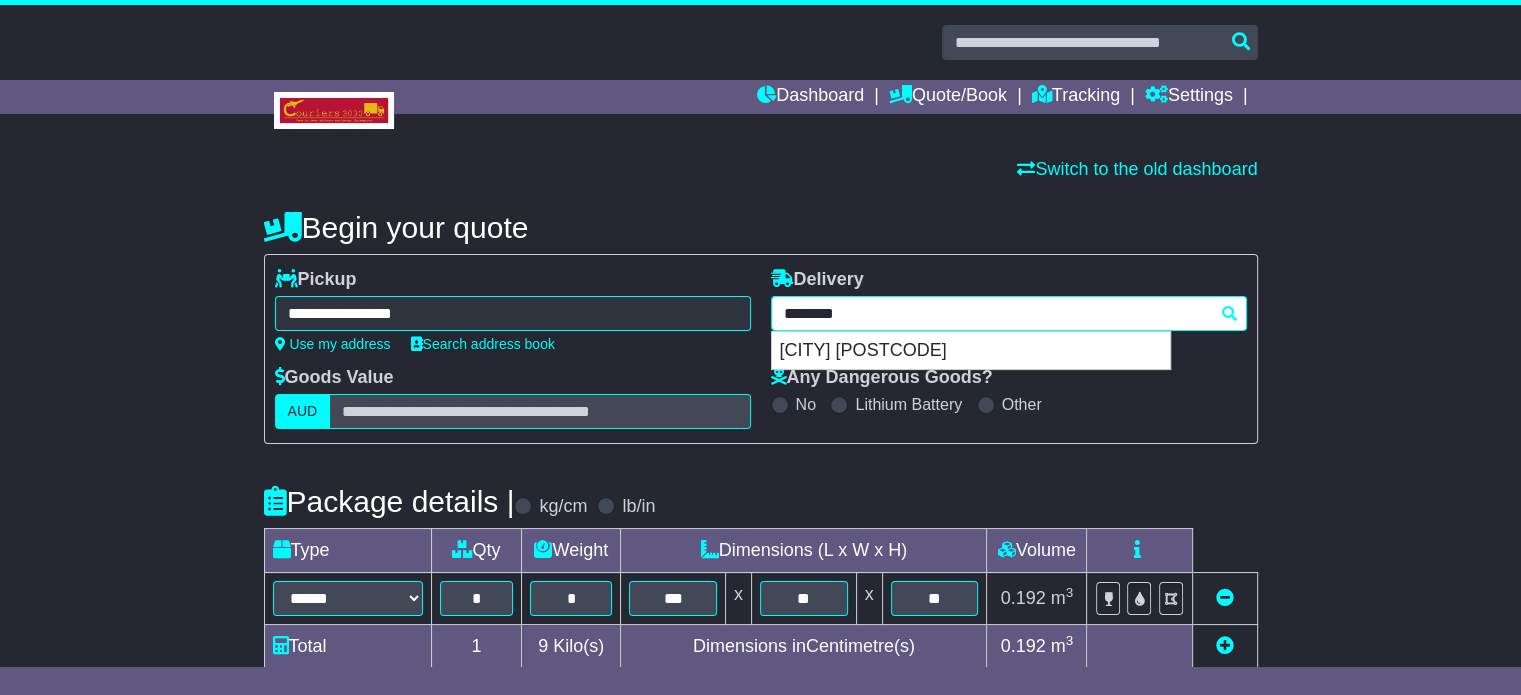click on "********" at bounding box center [1009, 313] 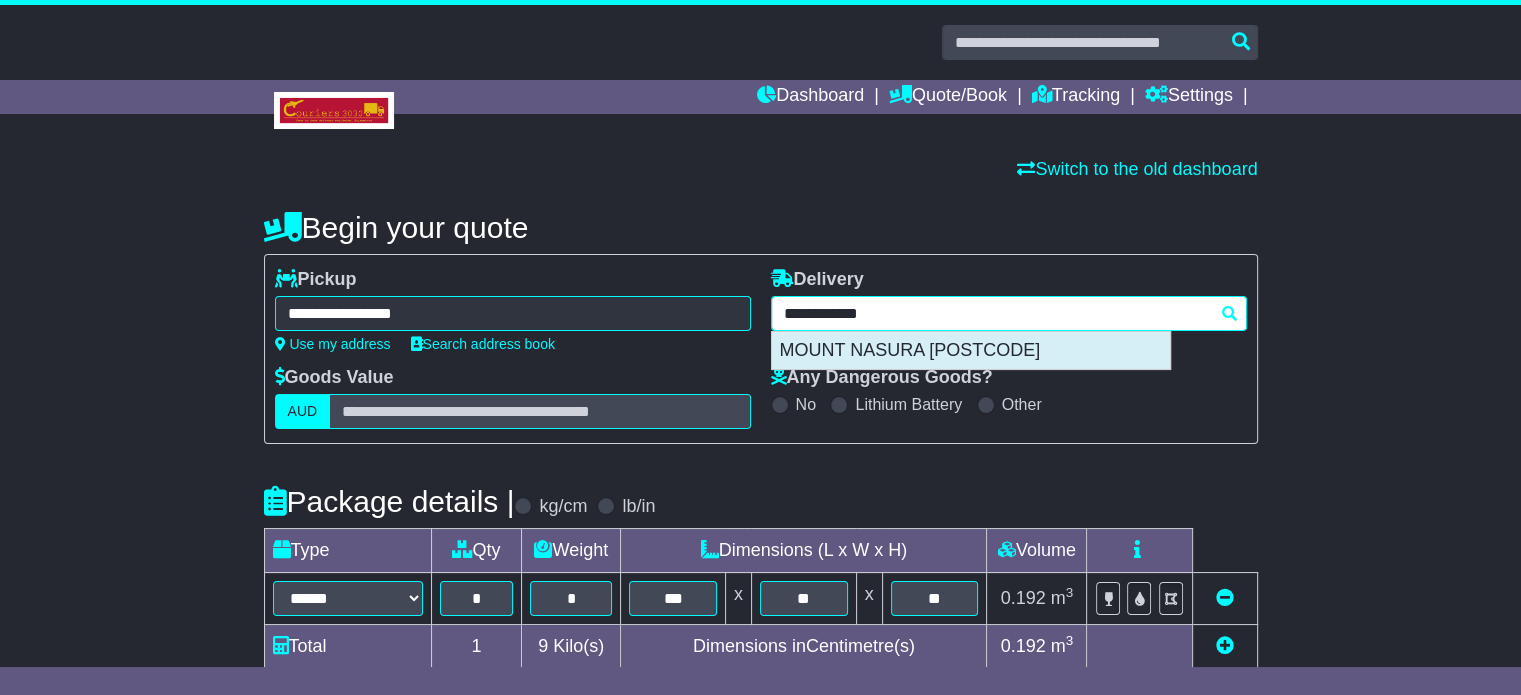 click on "MOUNT NASURA [POSTCODE]" at bounding box center [971, 351] 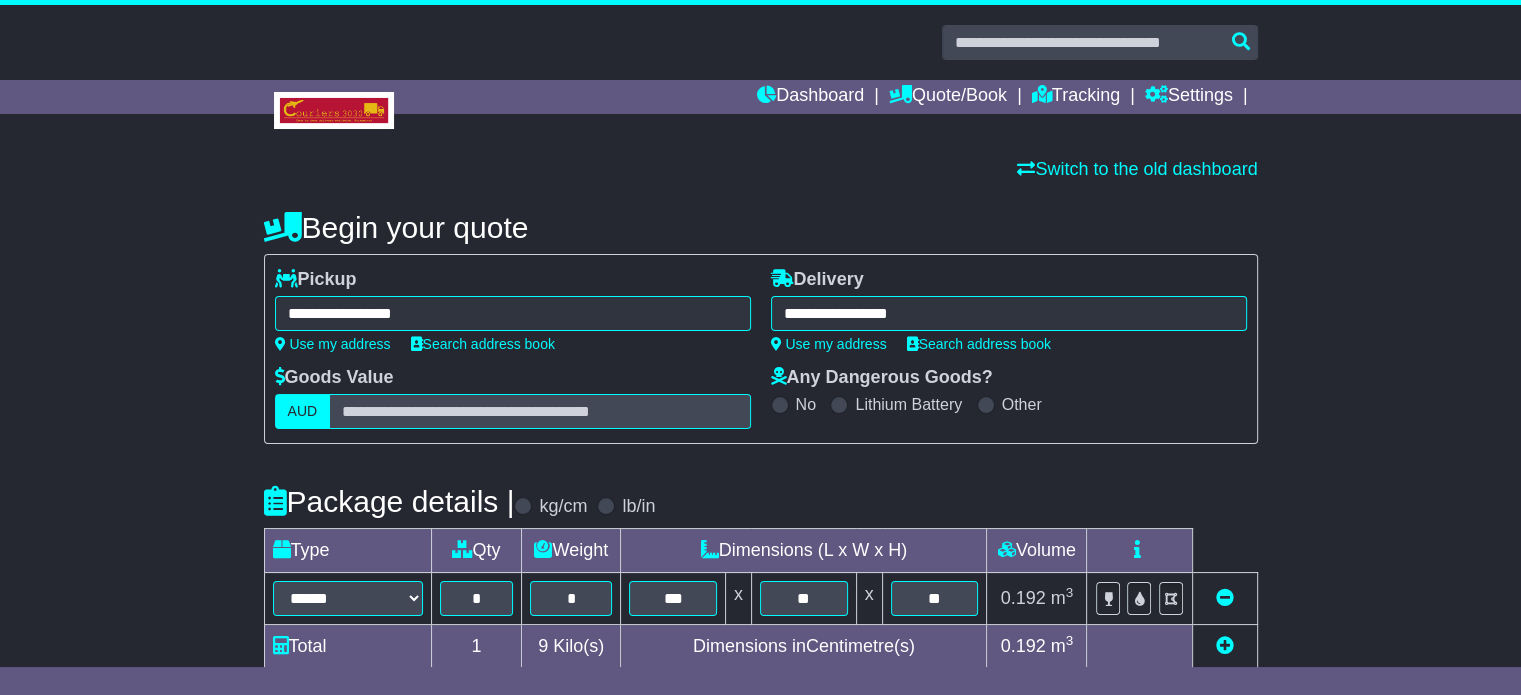 type on "**********" 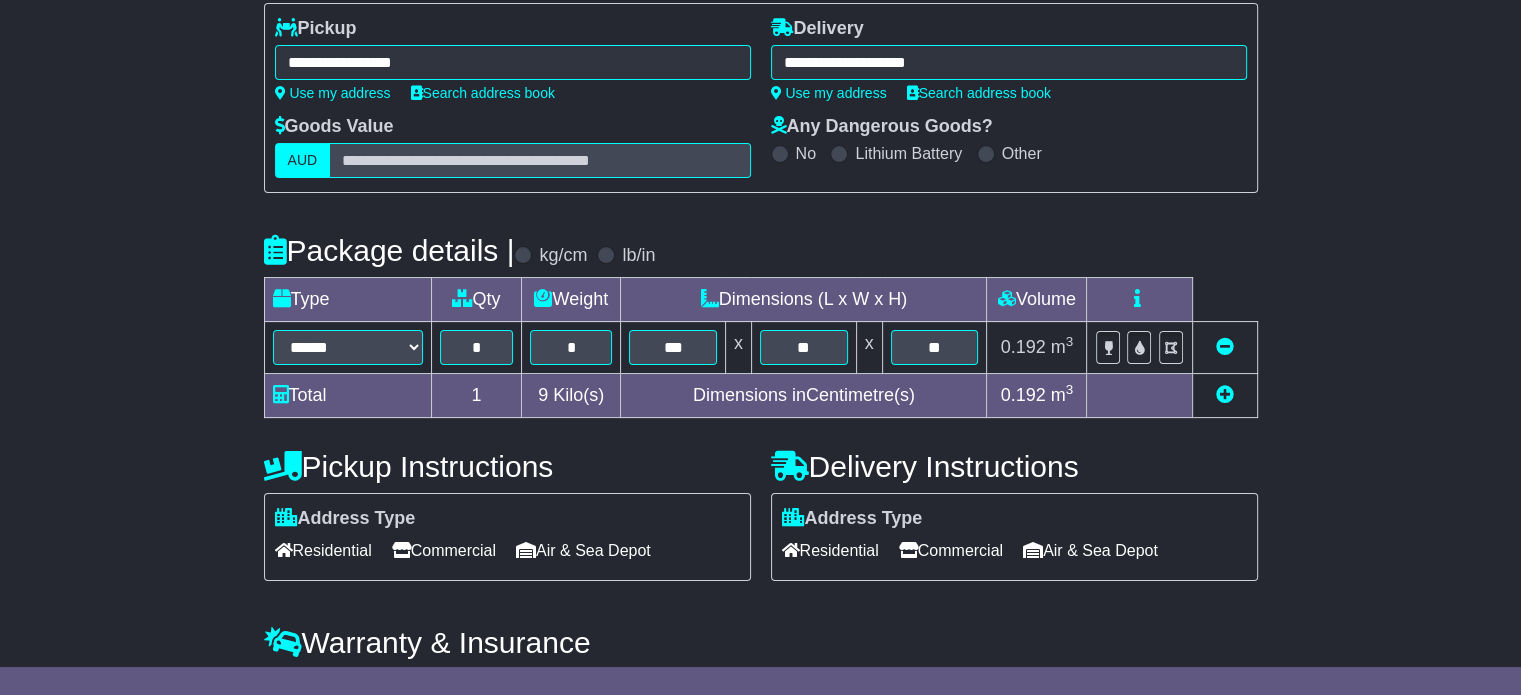 scroll, scrollTop: 361, scrollLeft: 0, axis: vertical 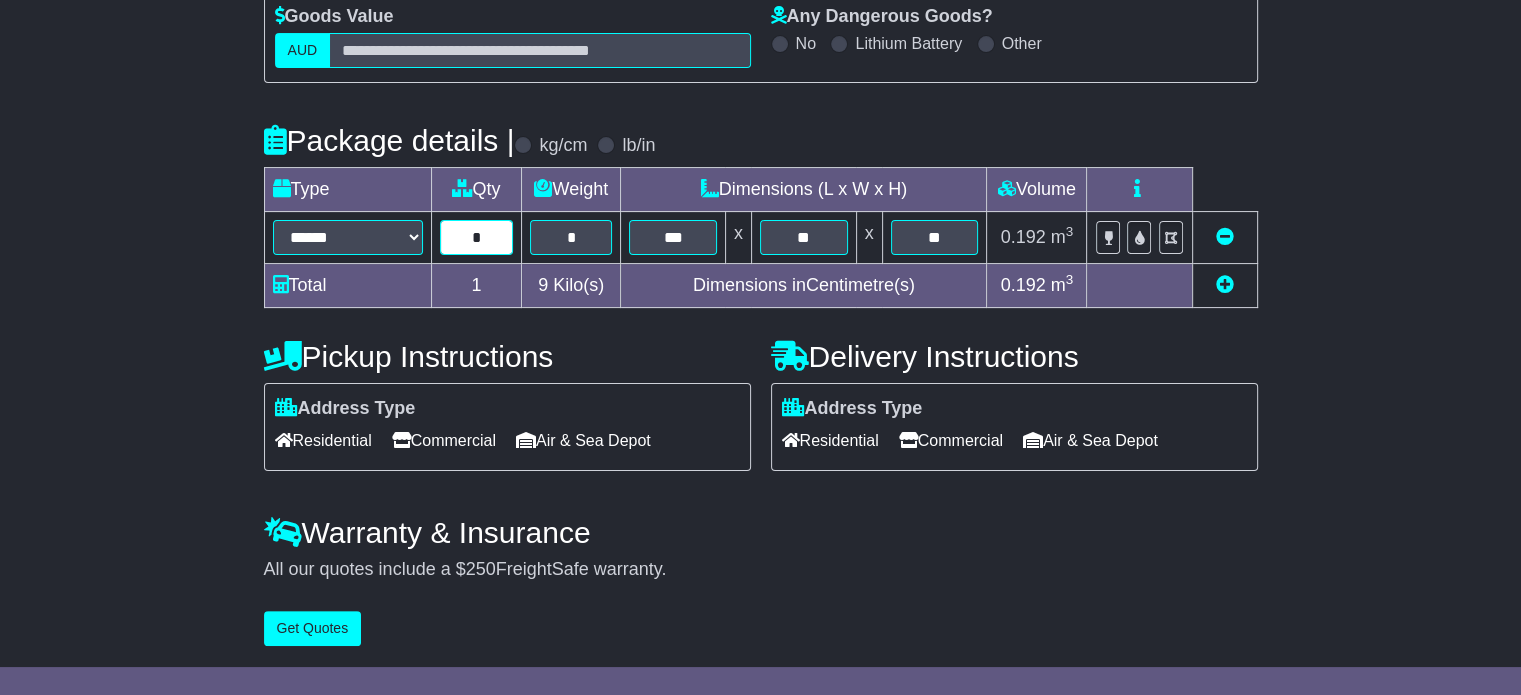 click on "*" at bounding box center (477, 237) 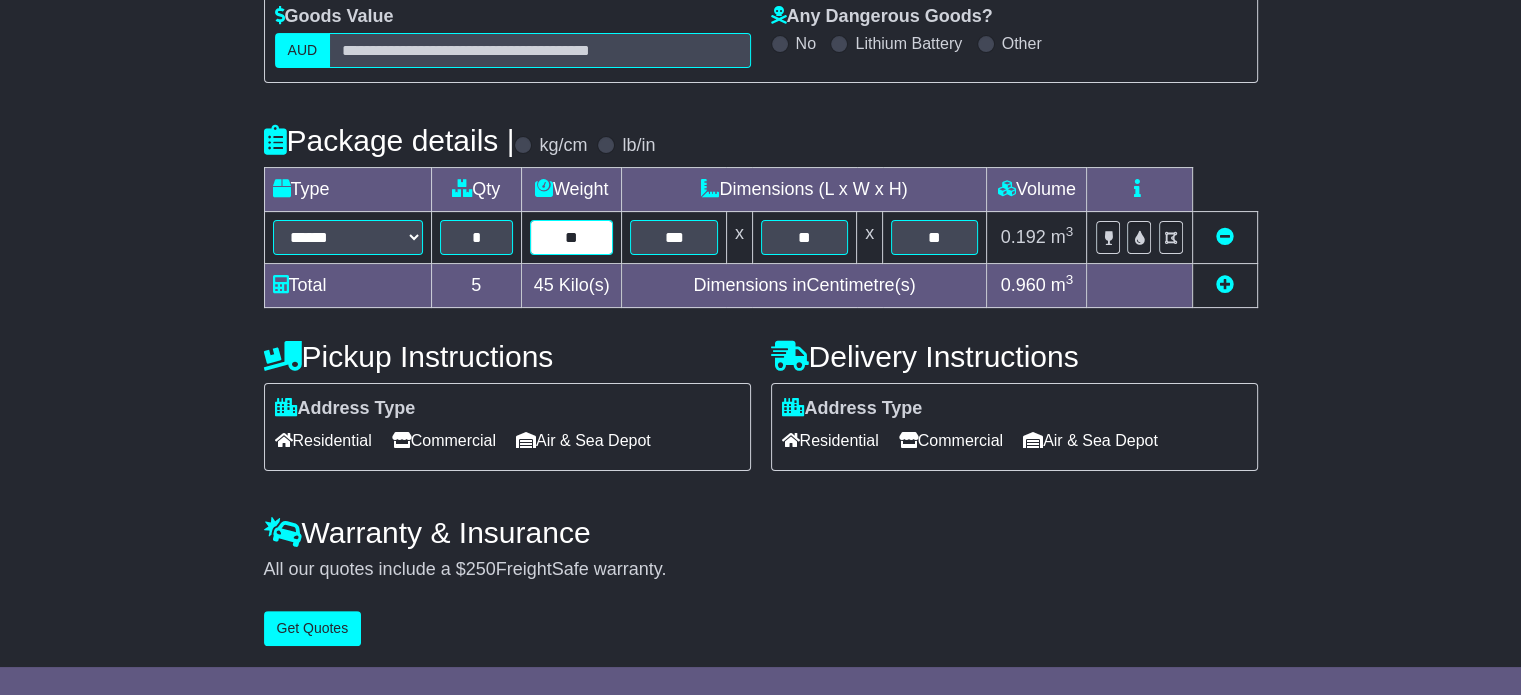 type on "**" 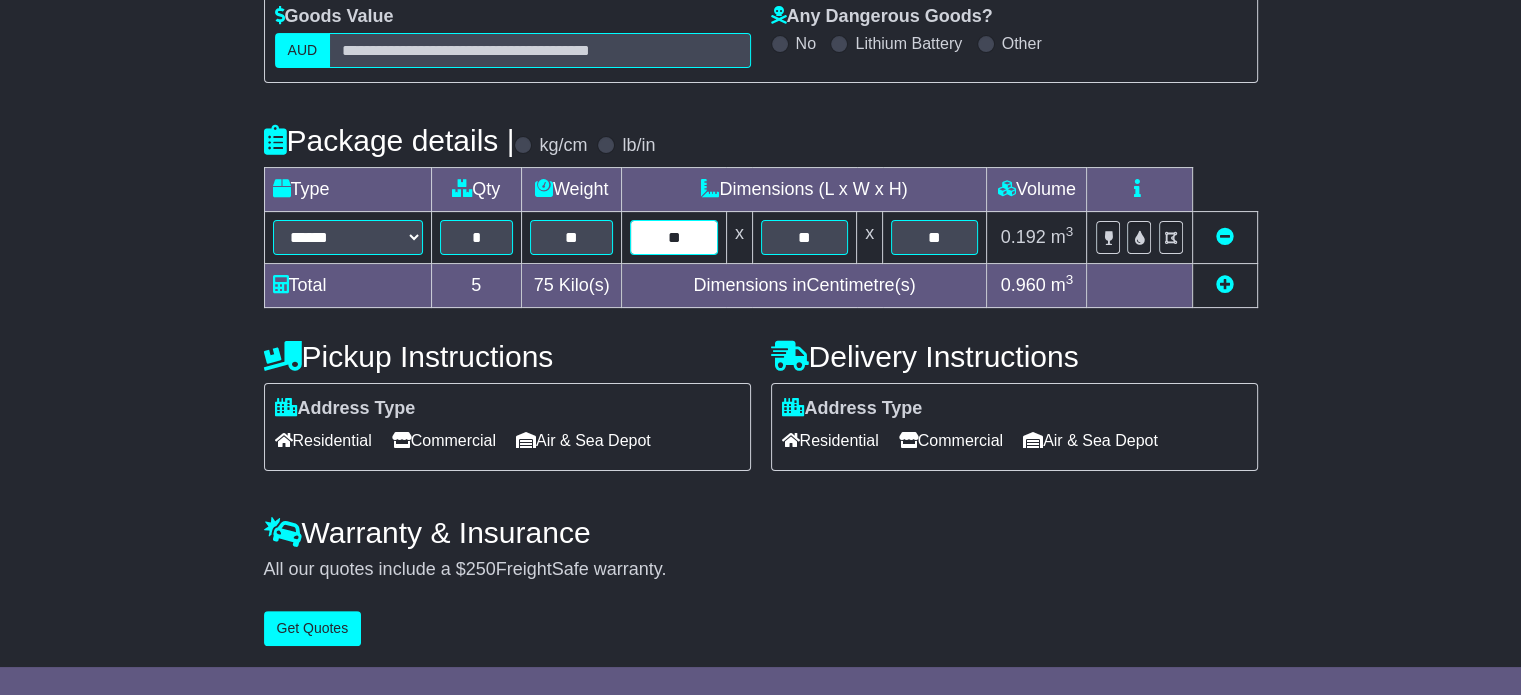 type on "**" 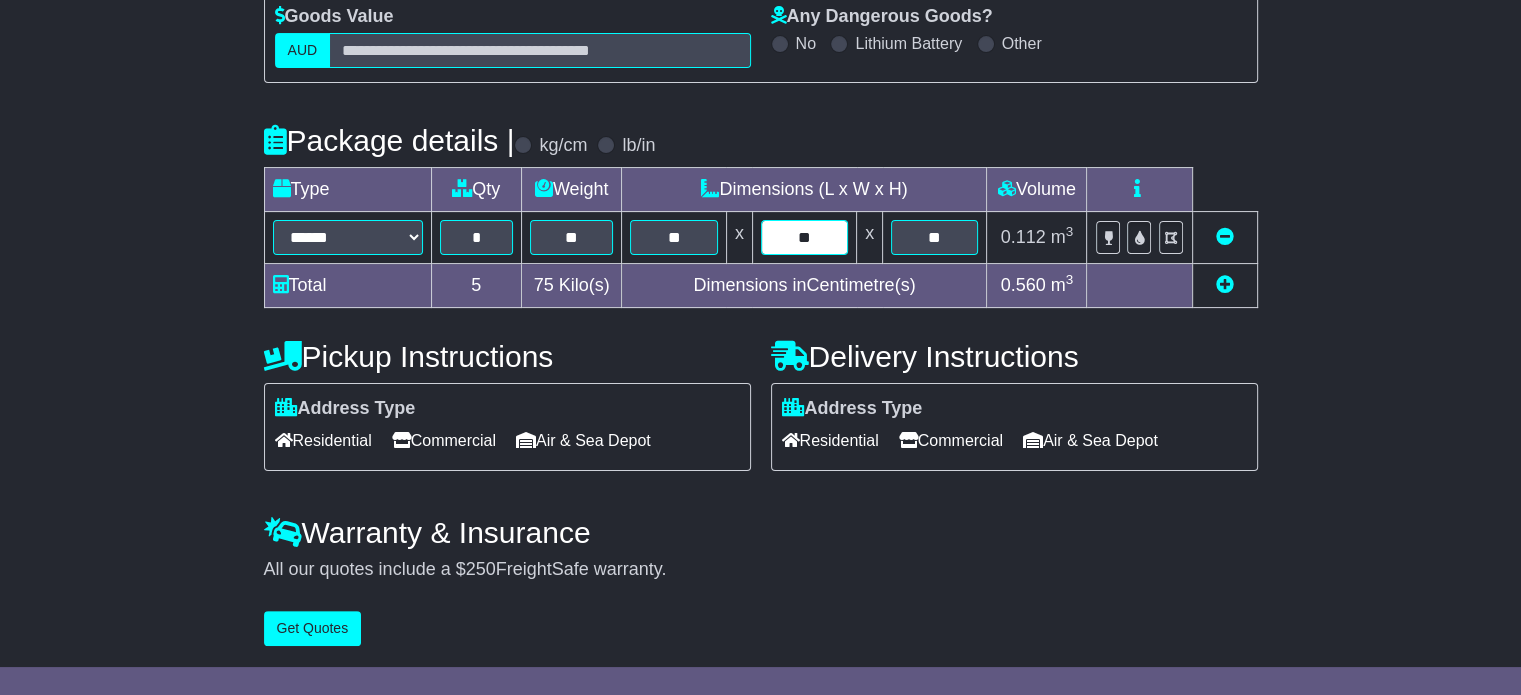 type on "**" 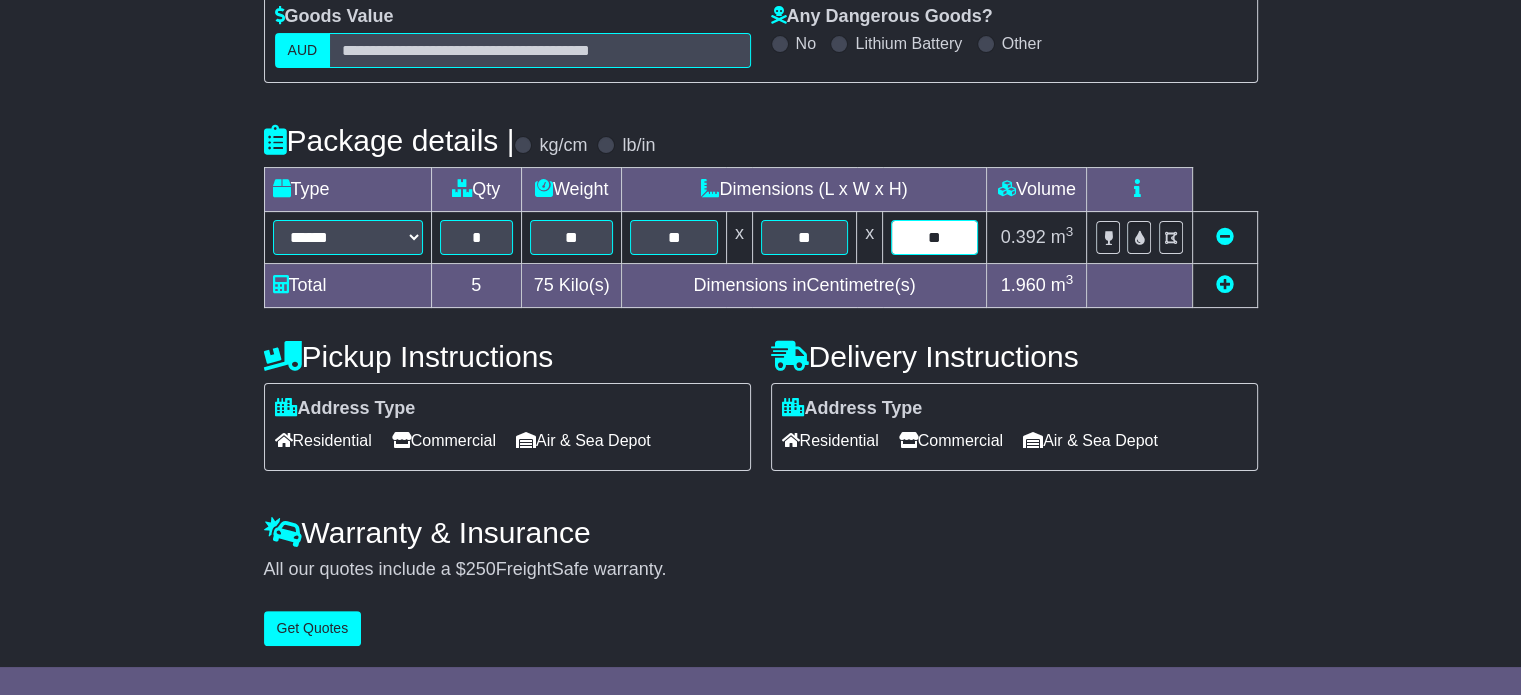 type on "**" 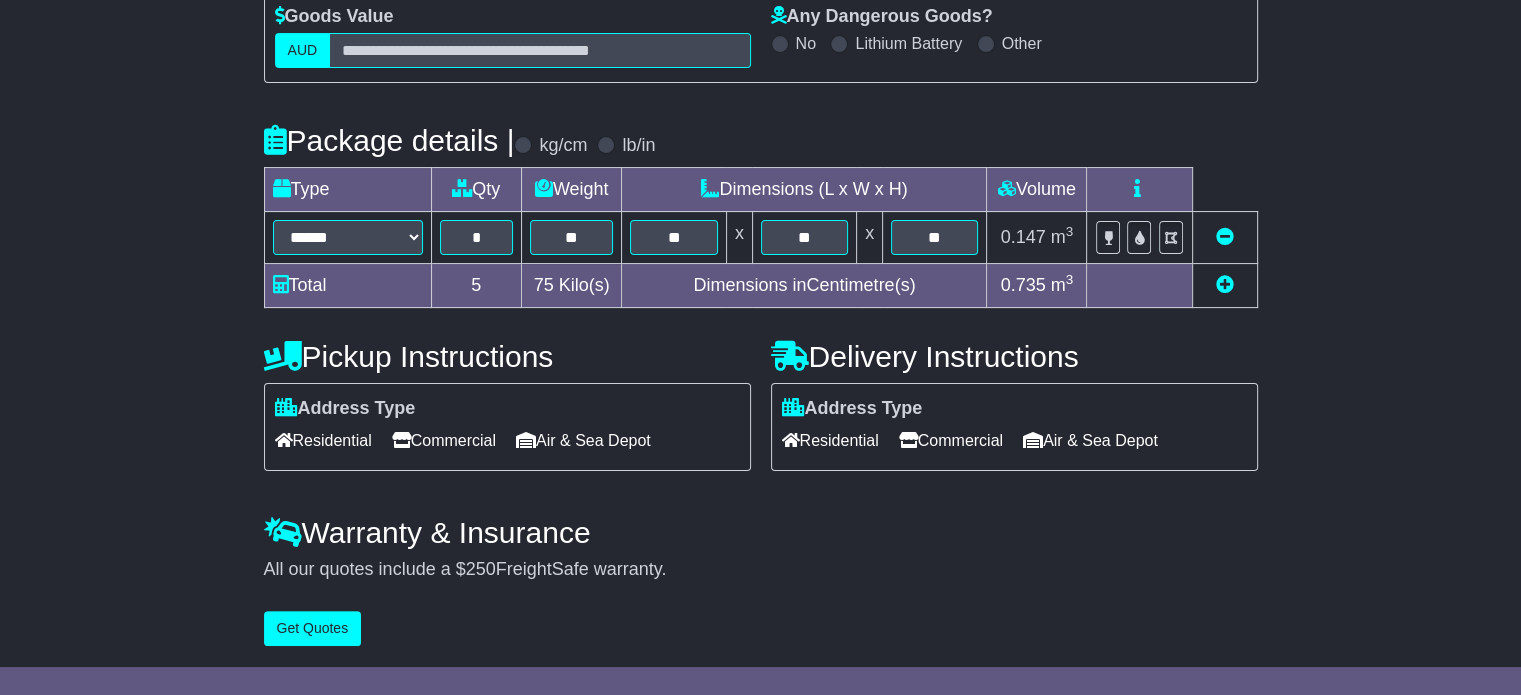 click on "Residential" at bounding box center (323, 440) 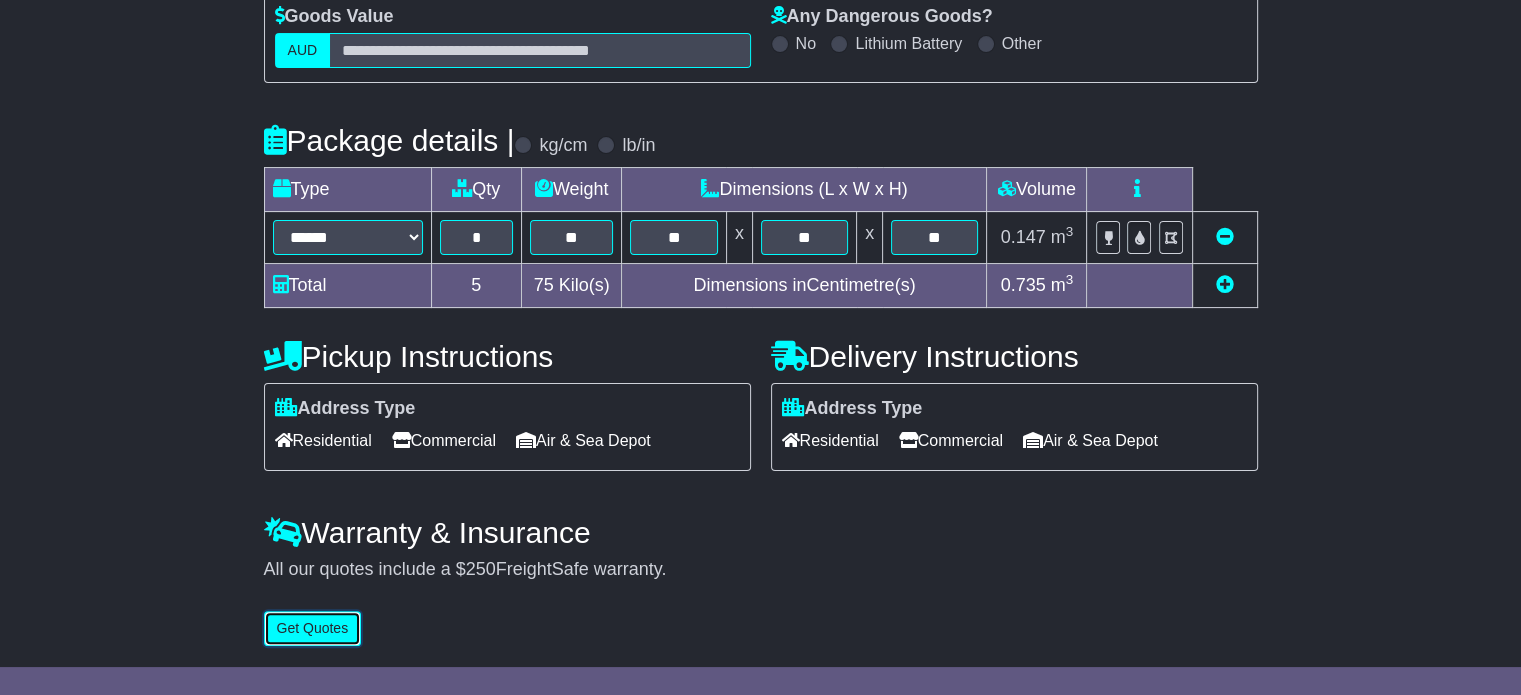 click on "Get Quotes" at bounding box center [313, 628] 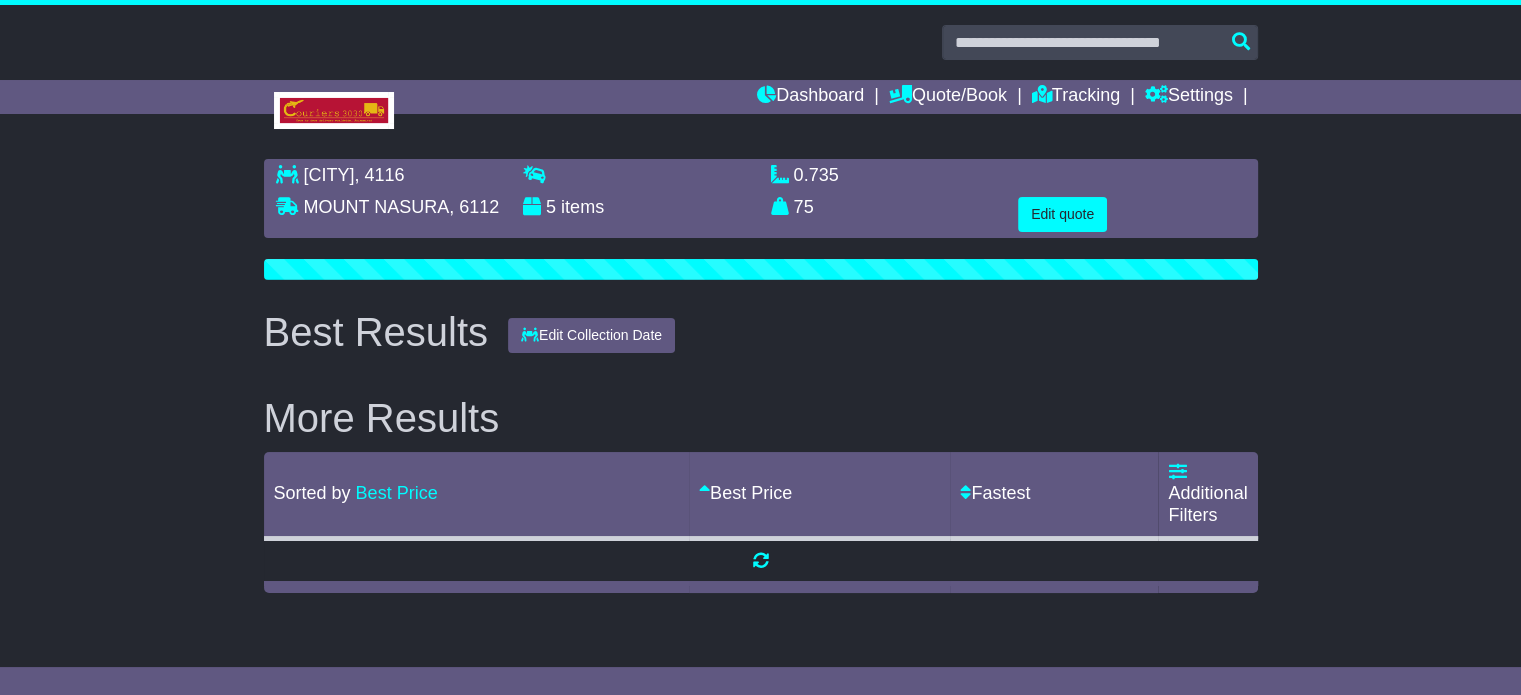 scroll, scrollTop: 0, scrollLeft: 0, axis: both 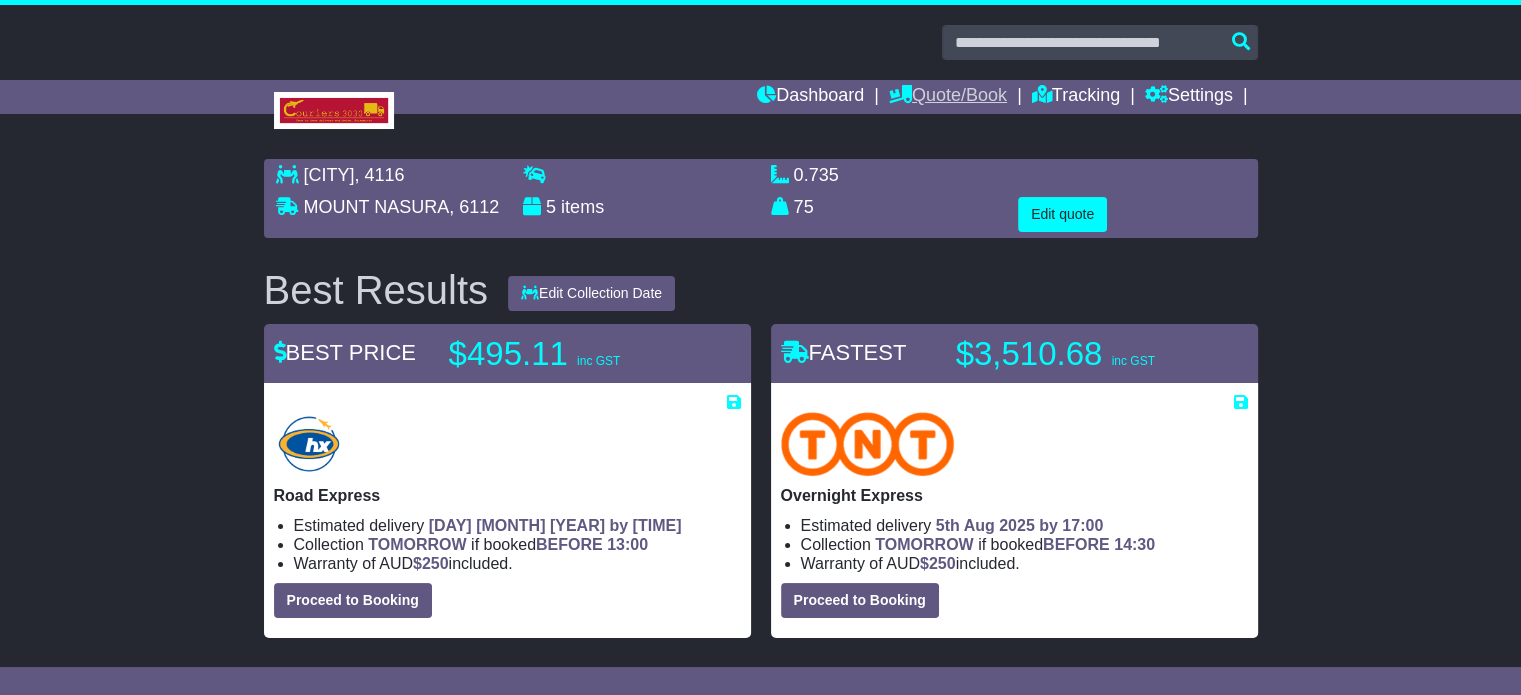 click on "Quote/Book" at bounding box center (948, 97) 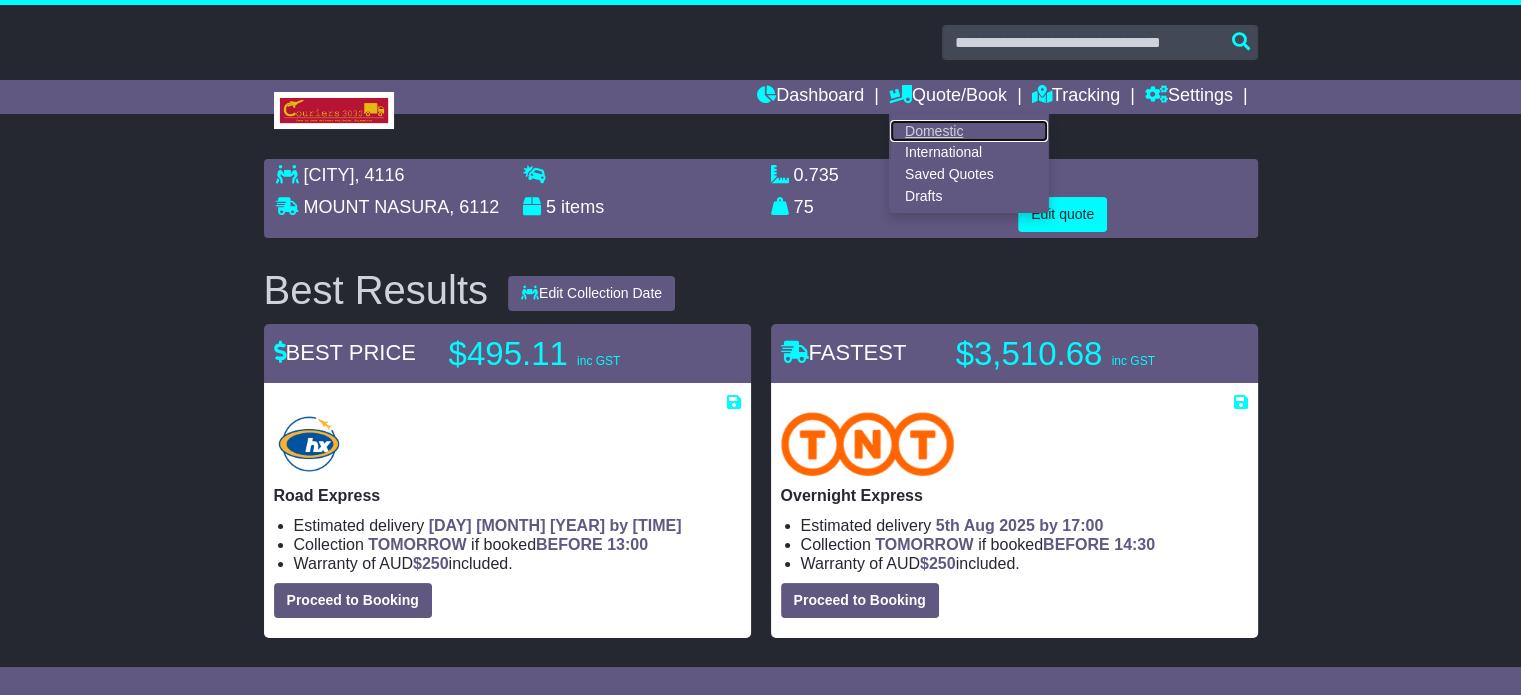click on "Domestic" at bounding box center (969, 131) 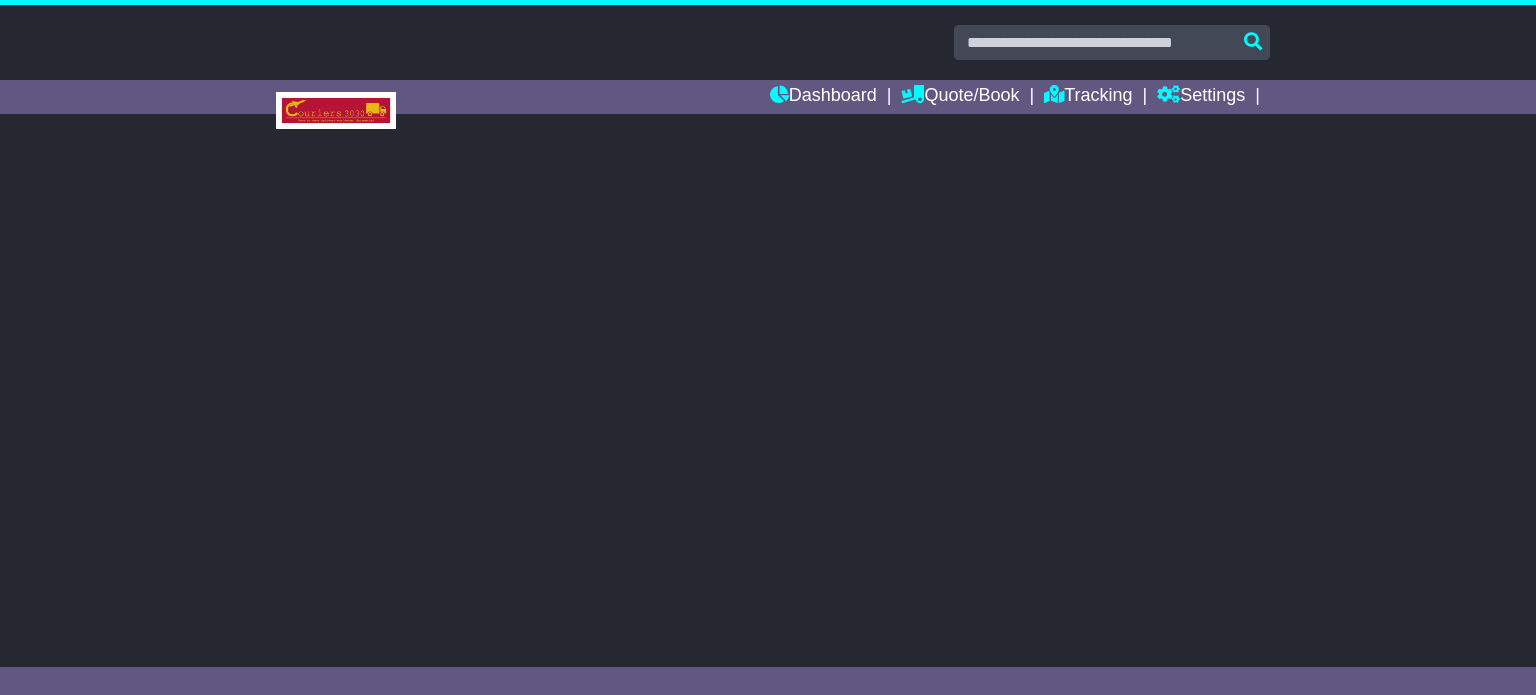 scroll, scrollTop: 0, scrollLeft: 0, axis: both 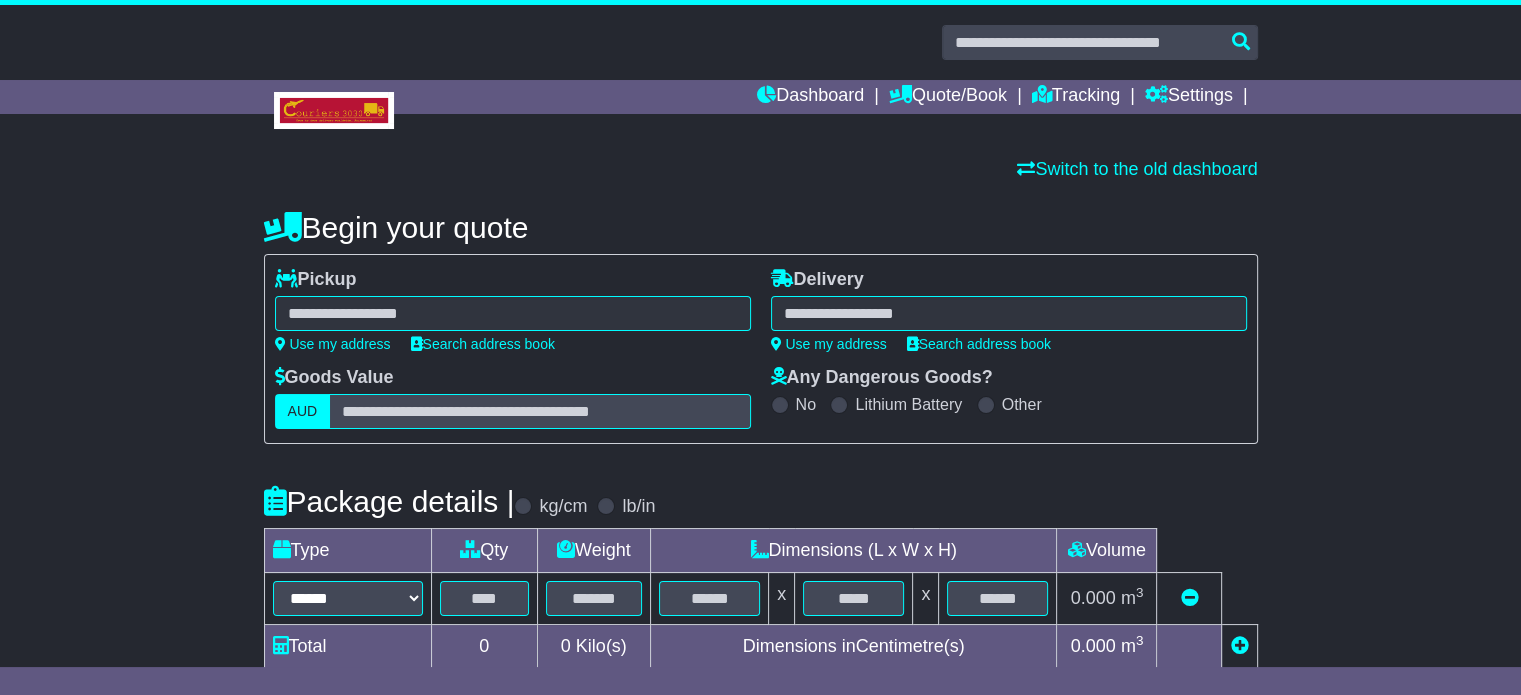 click at bounding box center [513, 313] 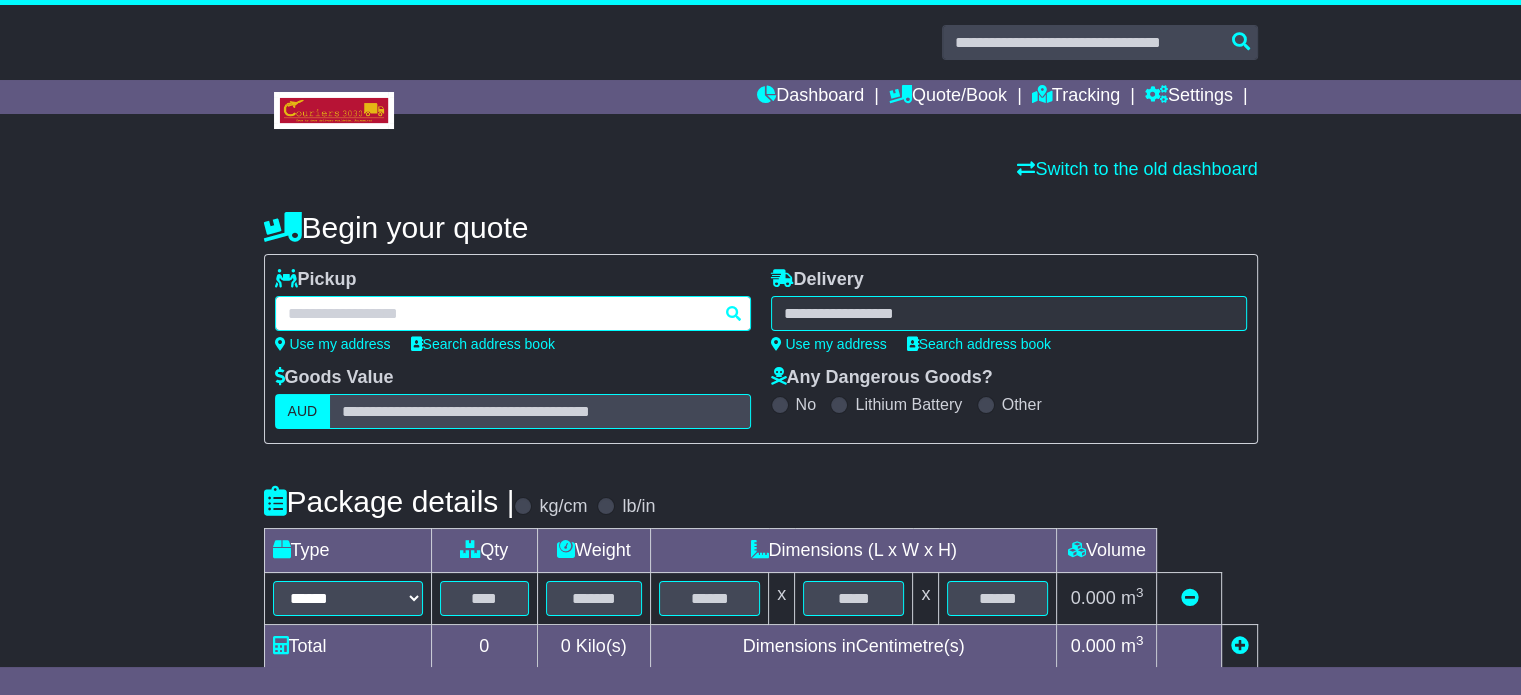 paste on "*******" 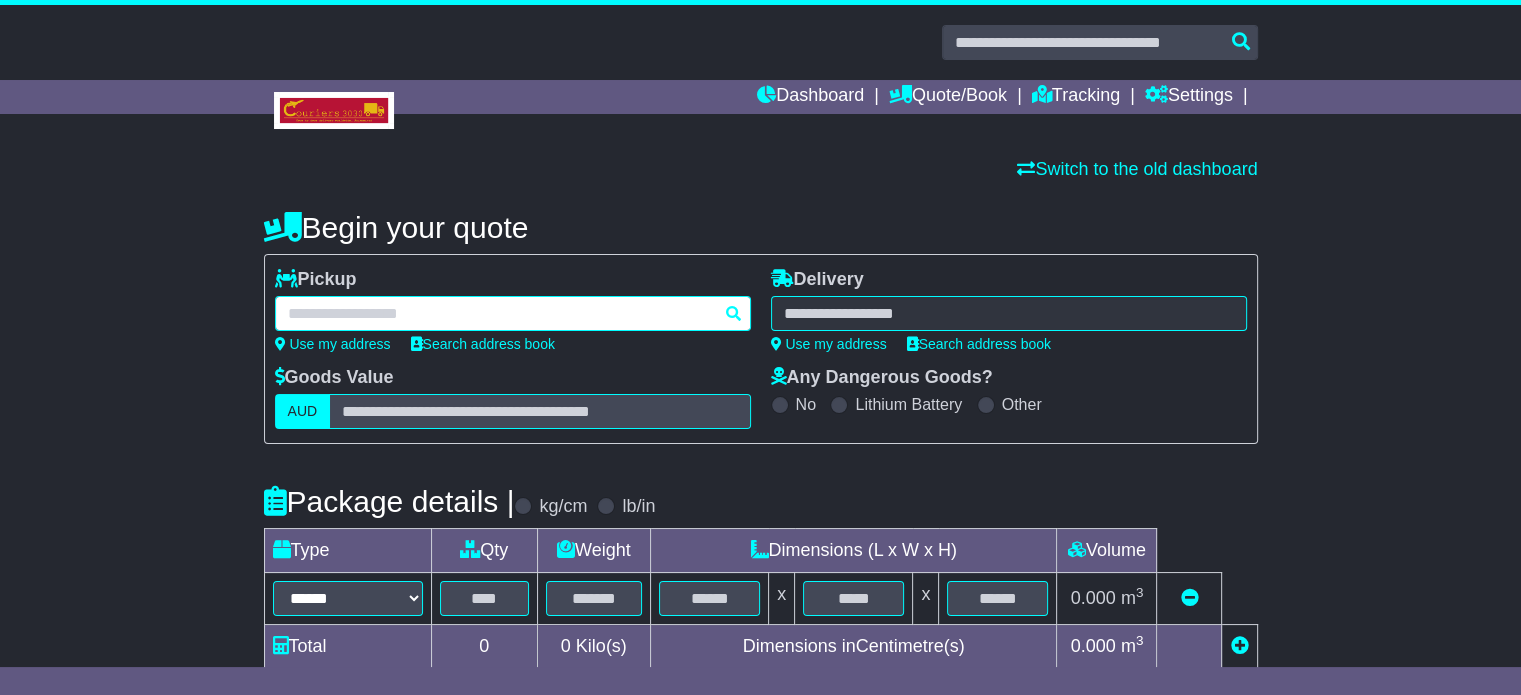 type on "*******" 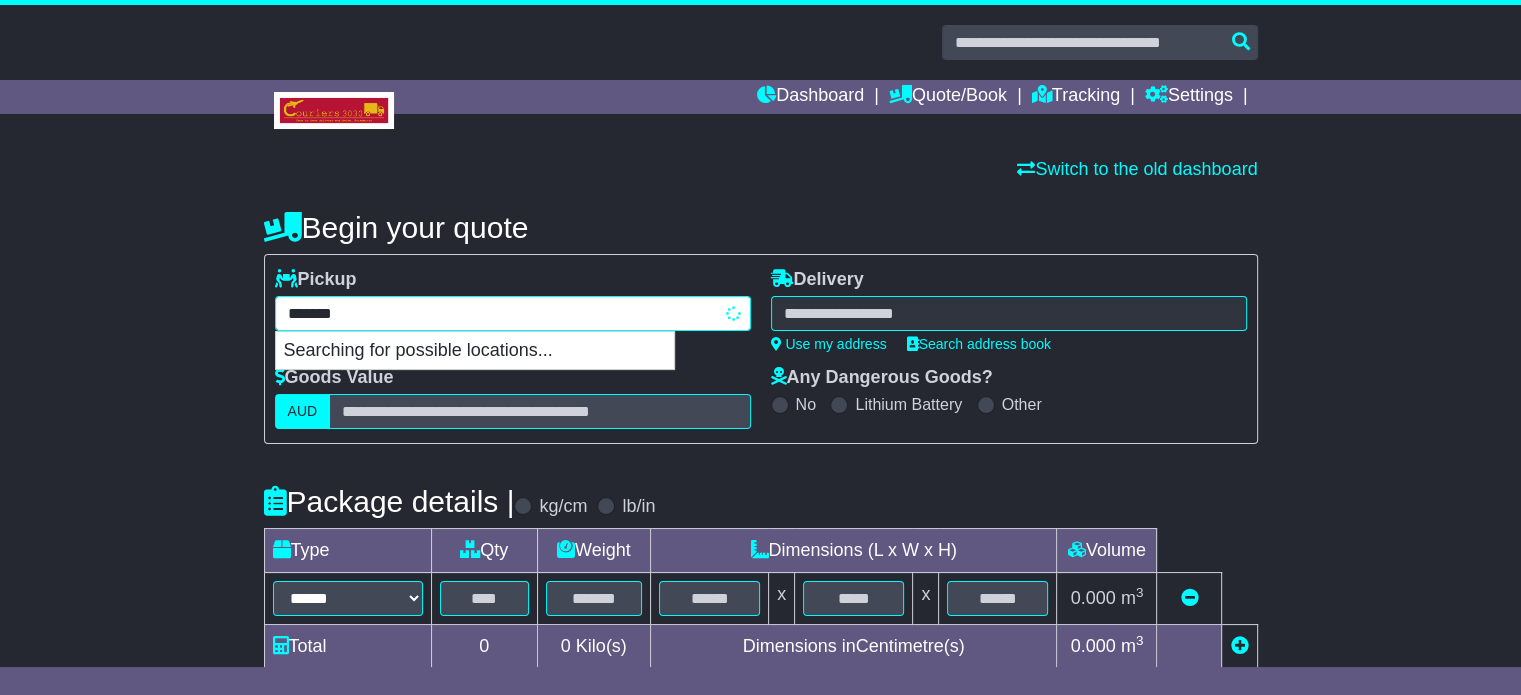 select 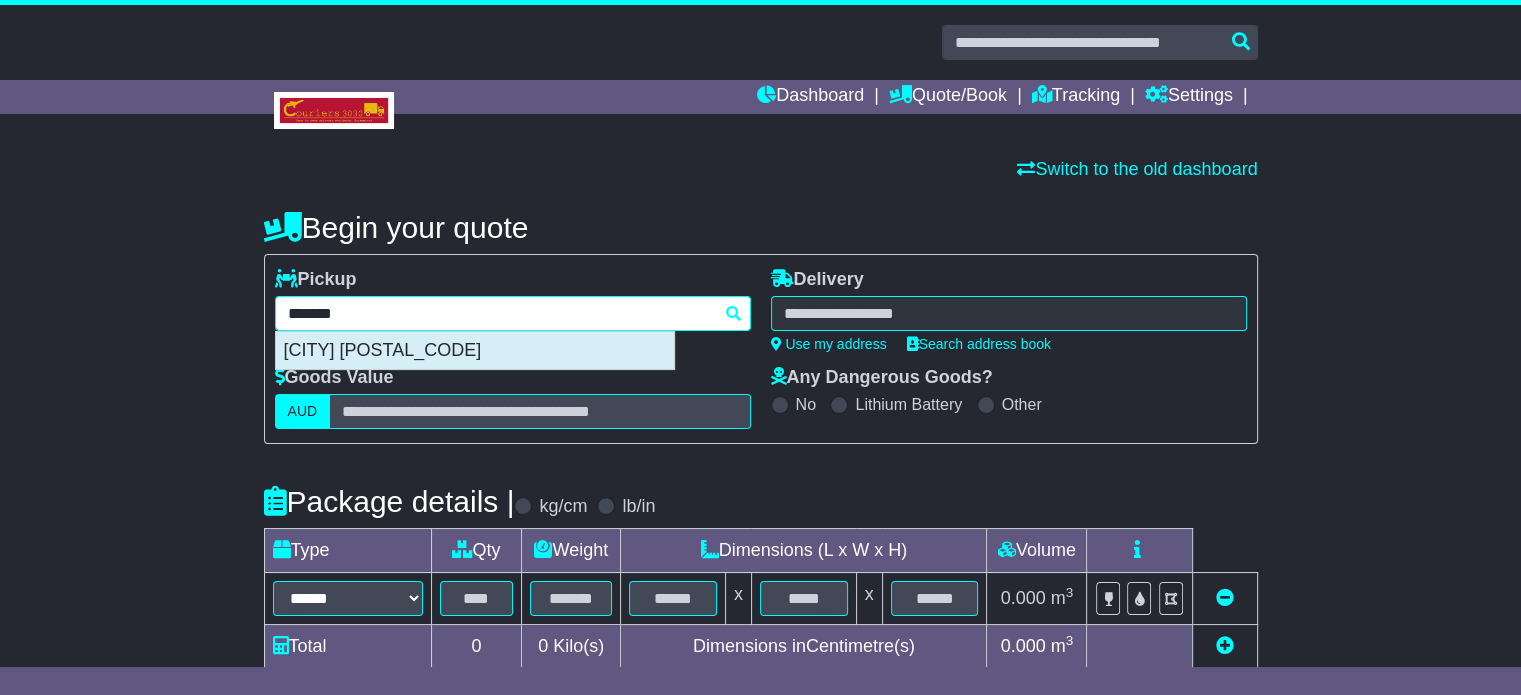 click on "GEEBUNG 4034" at bounding box center [475, 351] 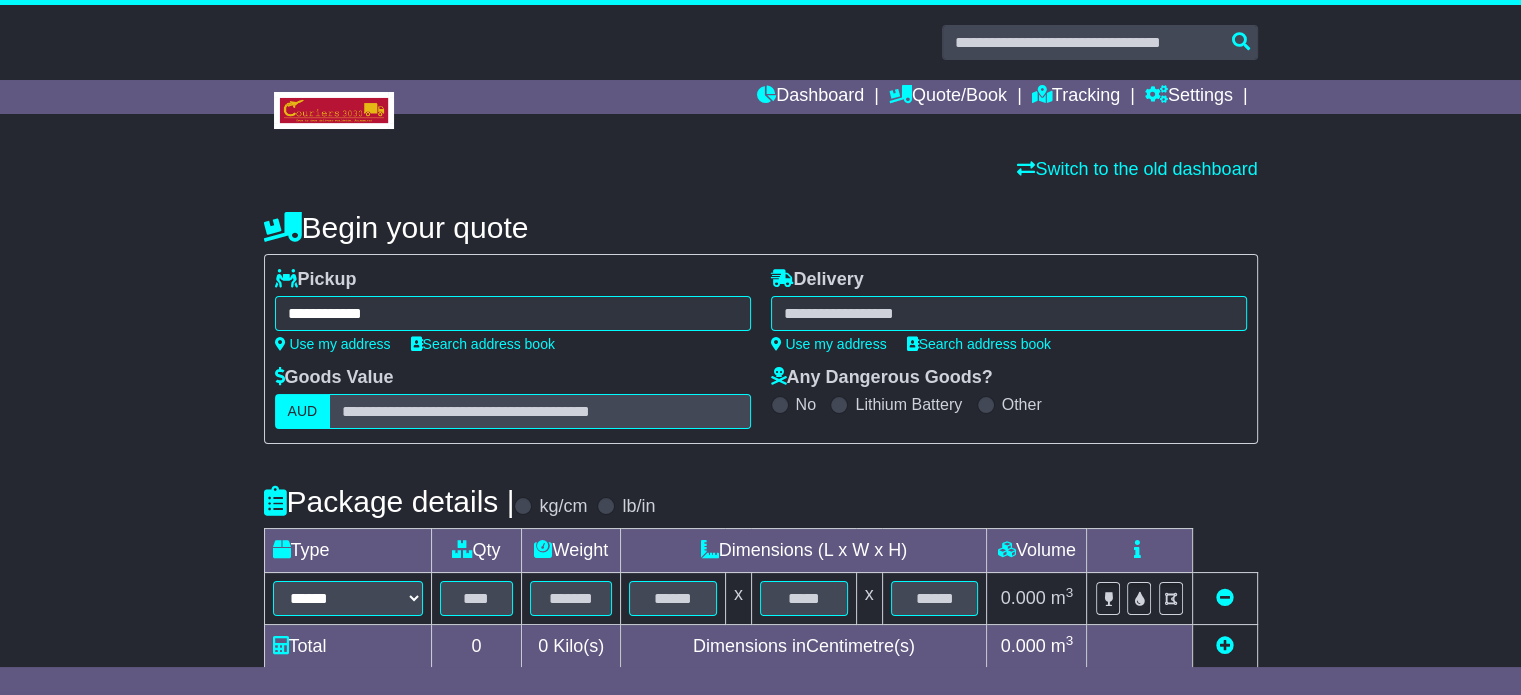type on "**********" 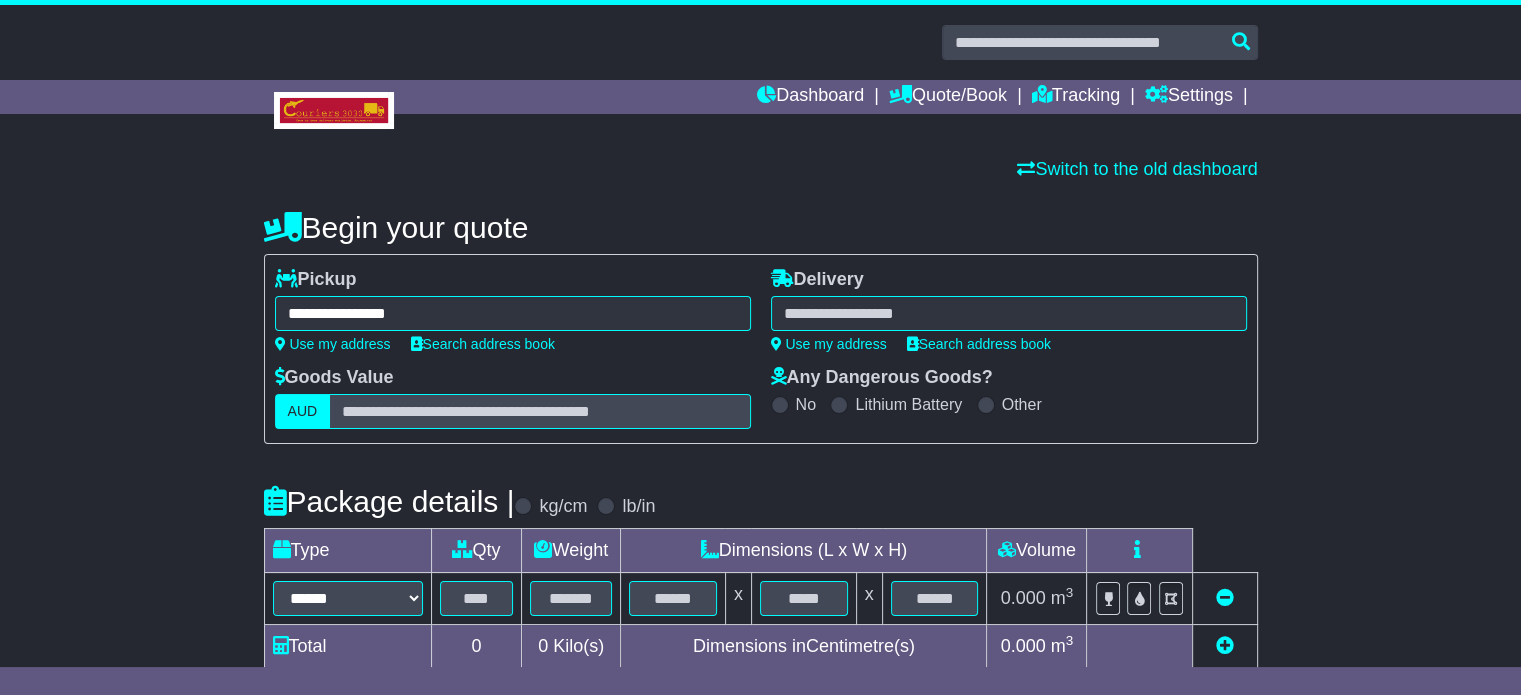 click at bounding box center (1009, 313) 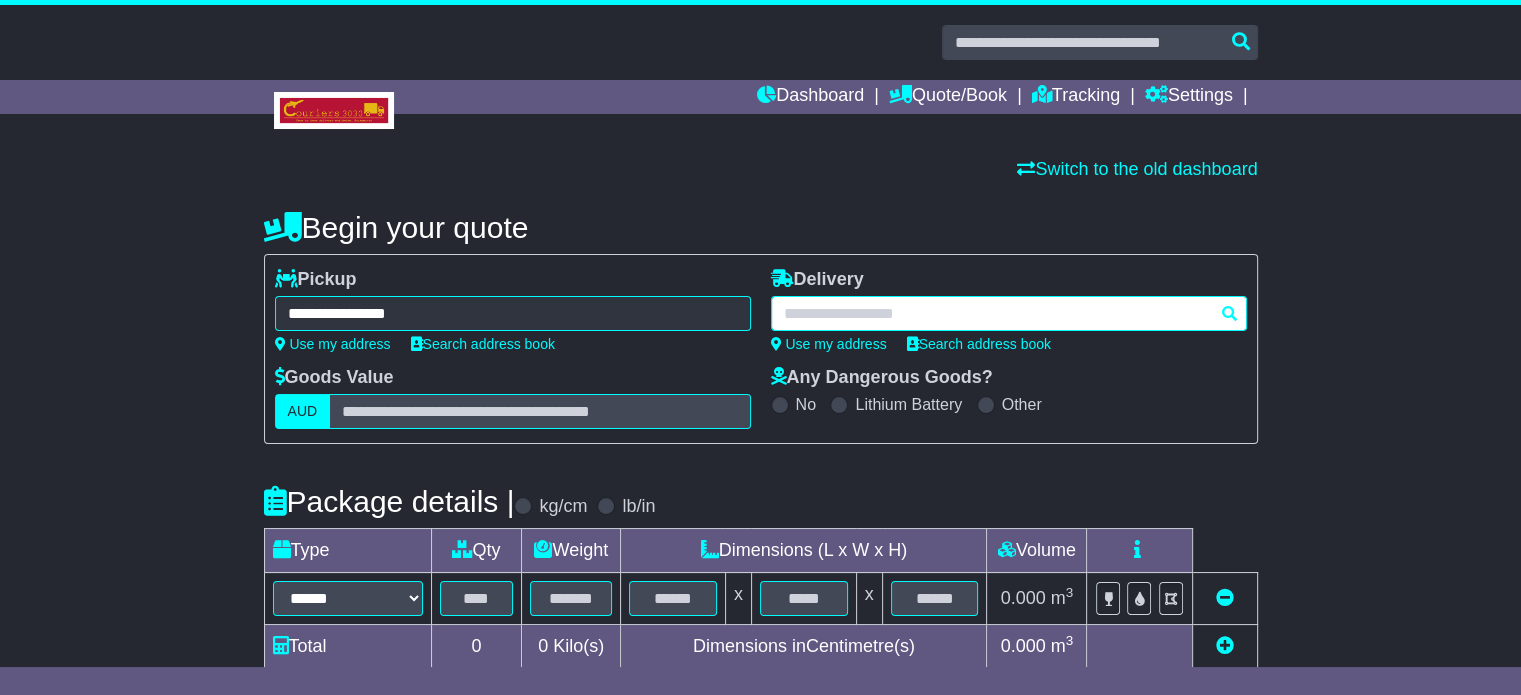 paste on "********" 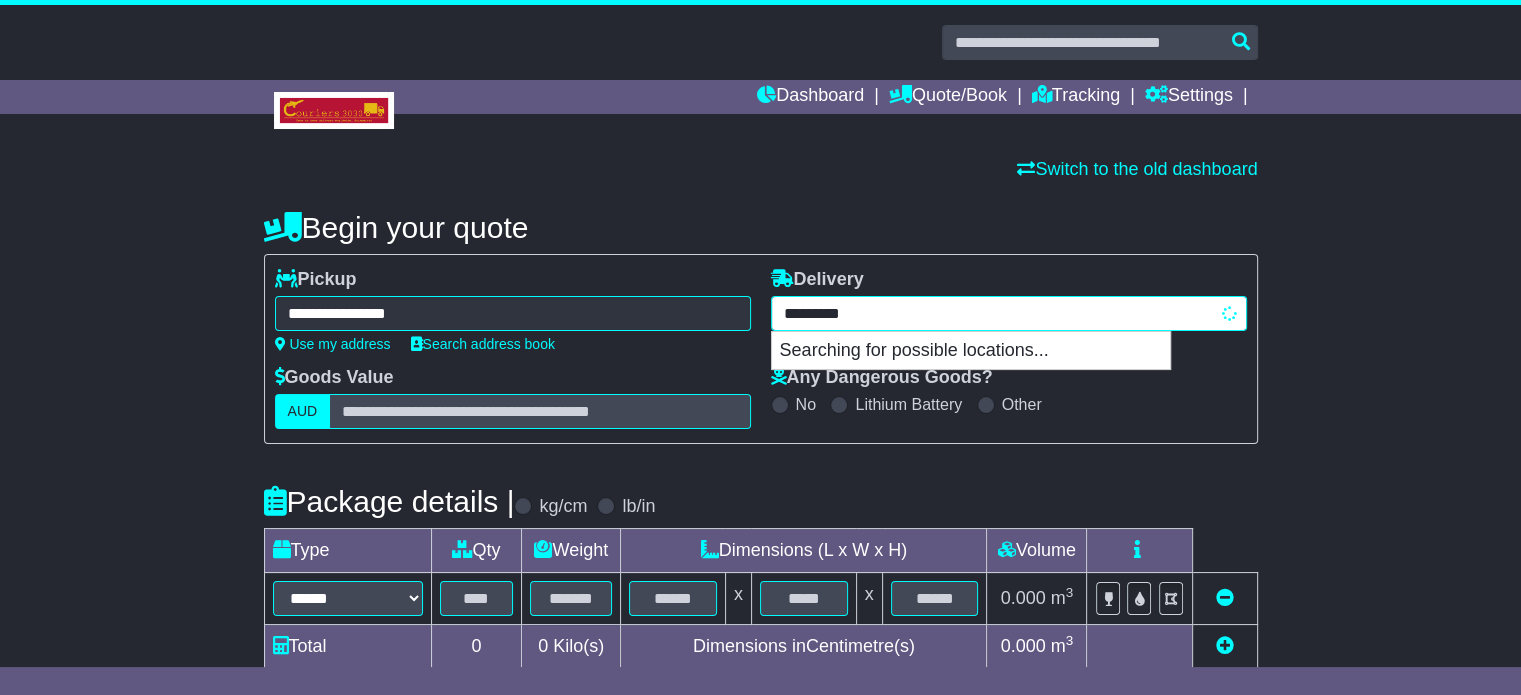 type on "**********" 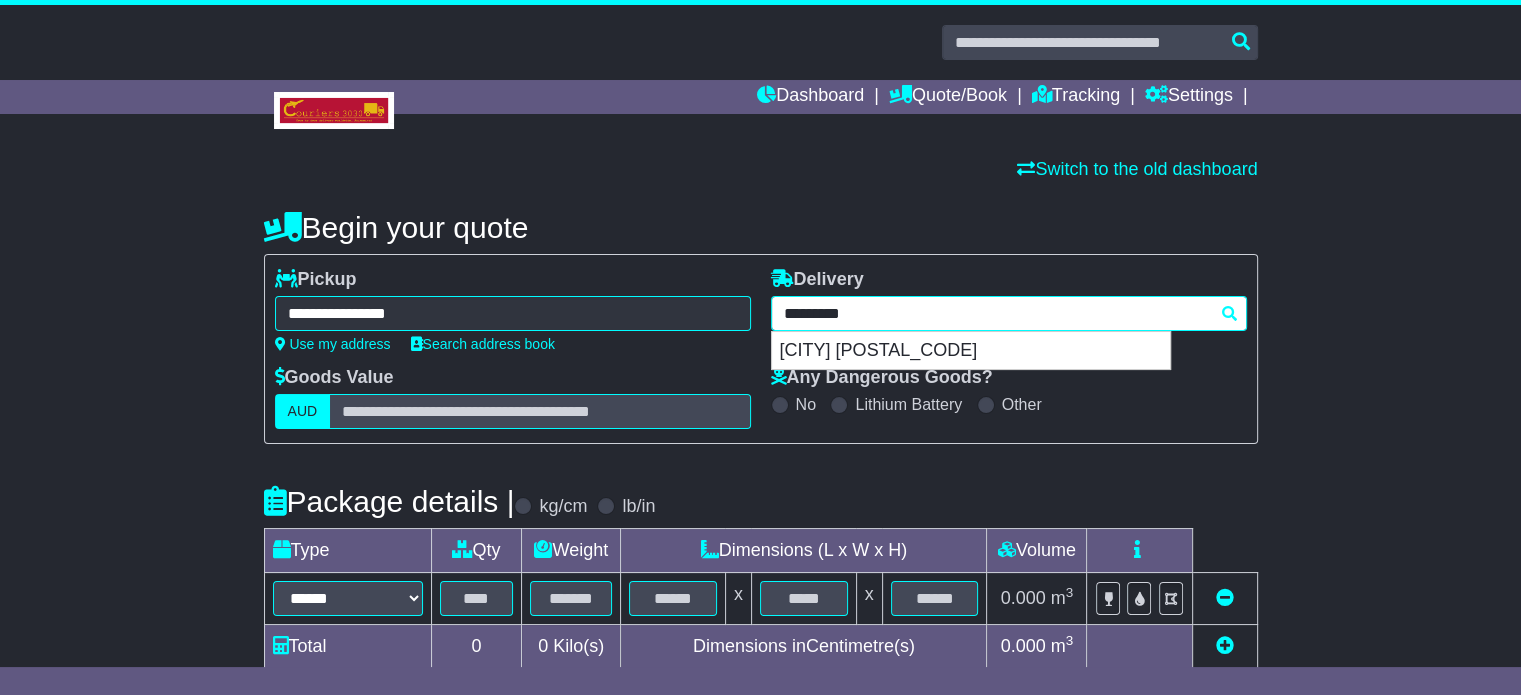 type 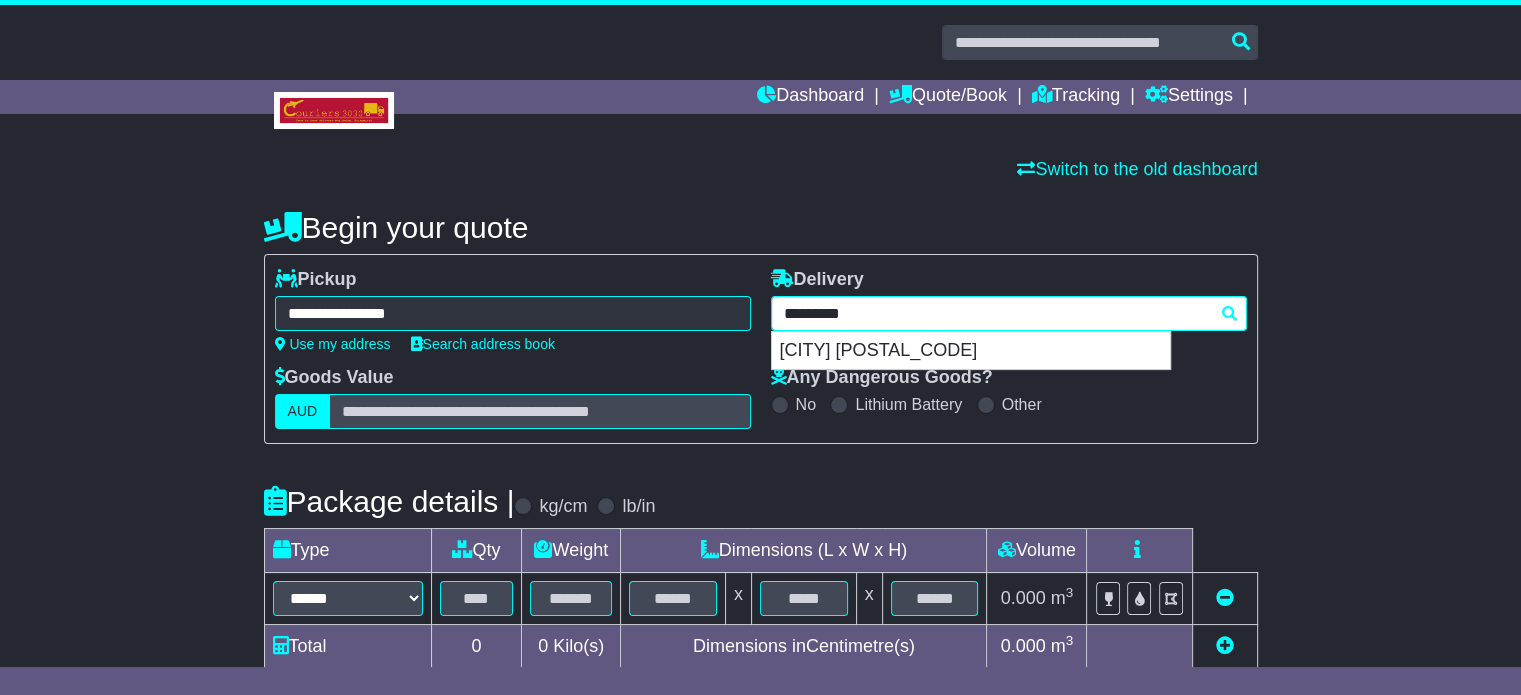 type on "**********" 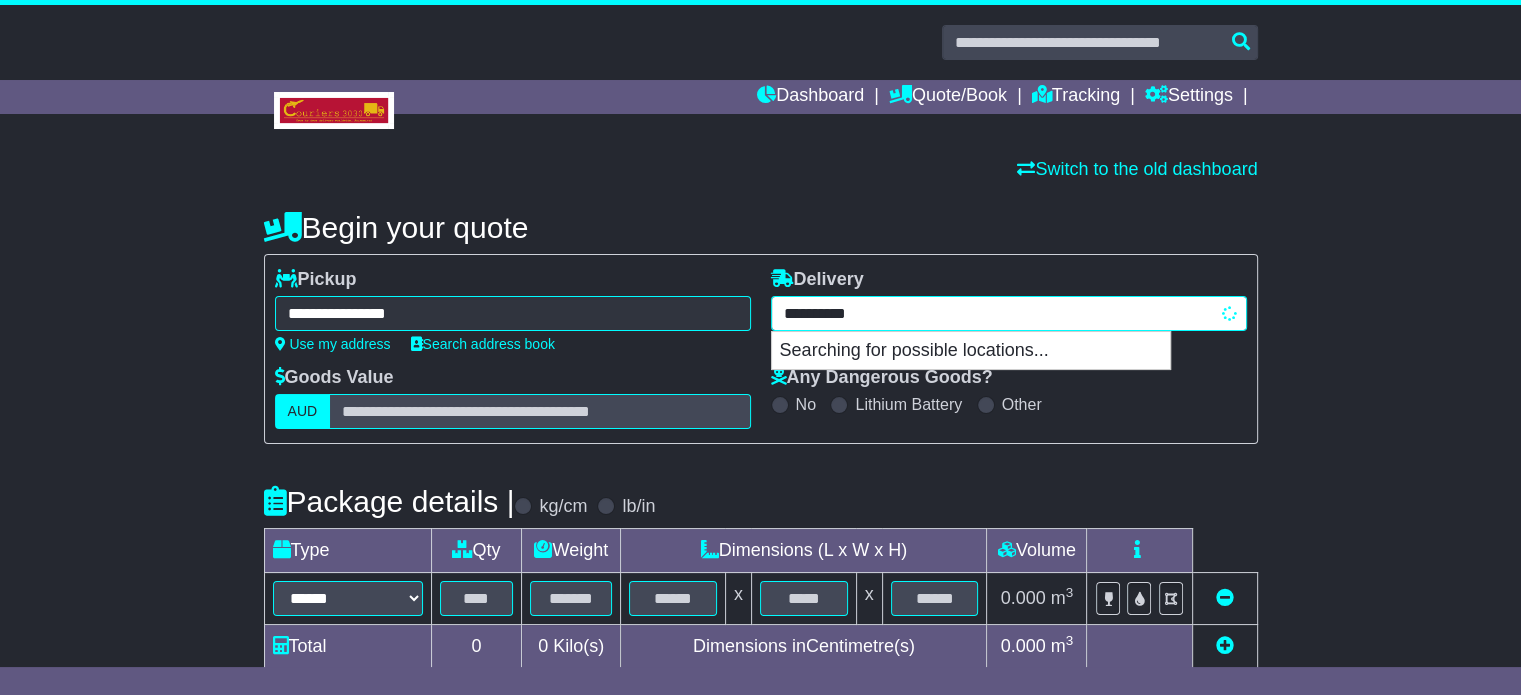 type on "**********" 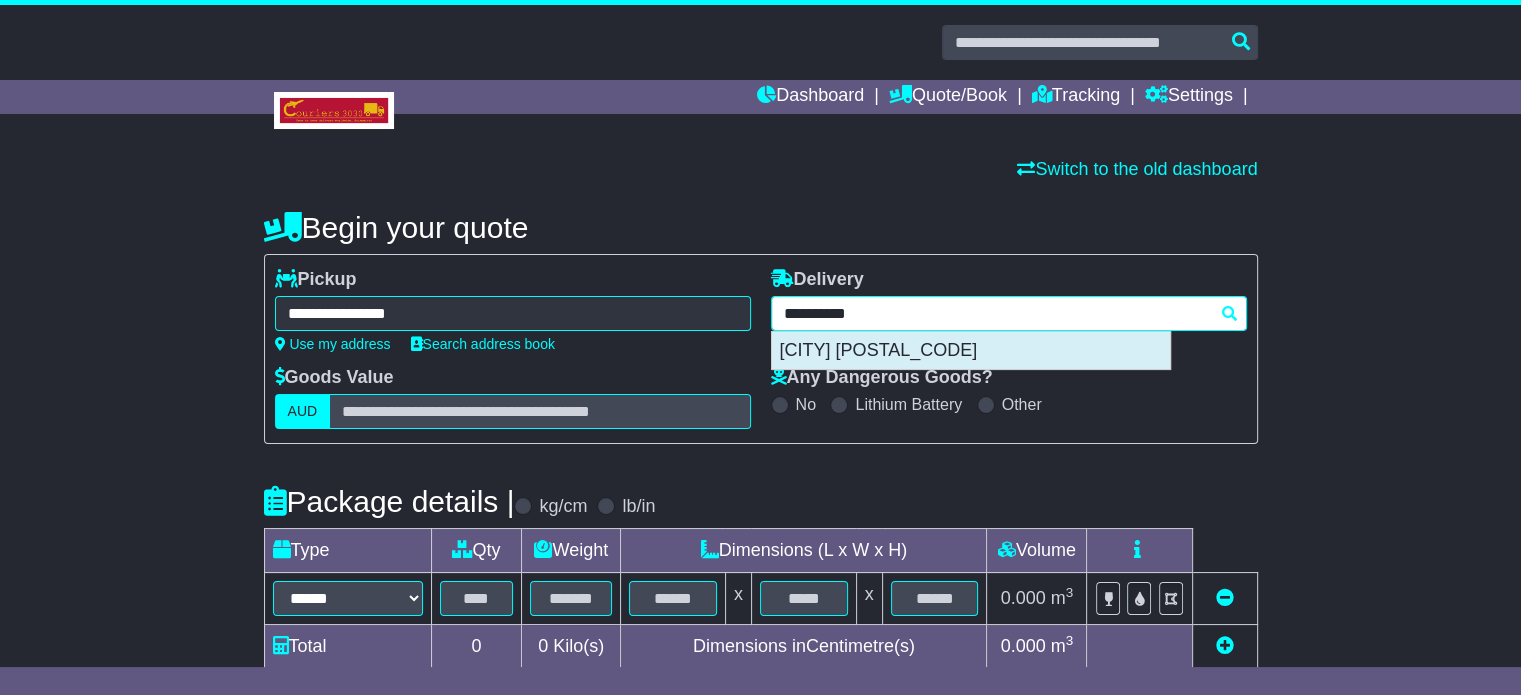 click on "CAROLINE SPRINGS 3023" at bounding box center [971, 351] 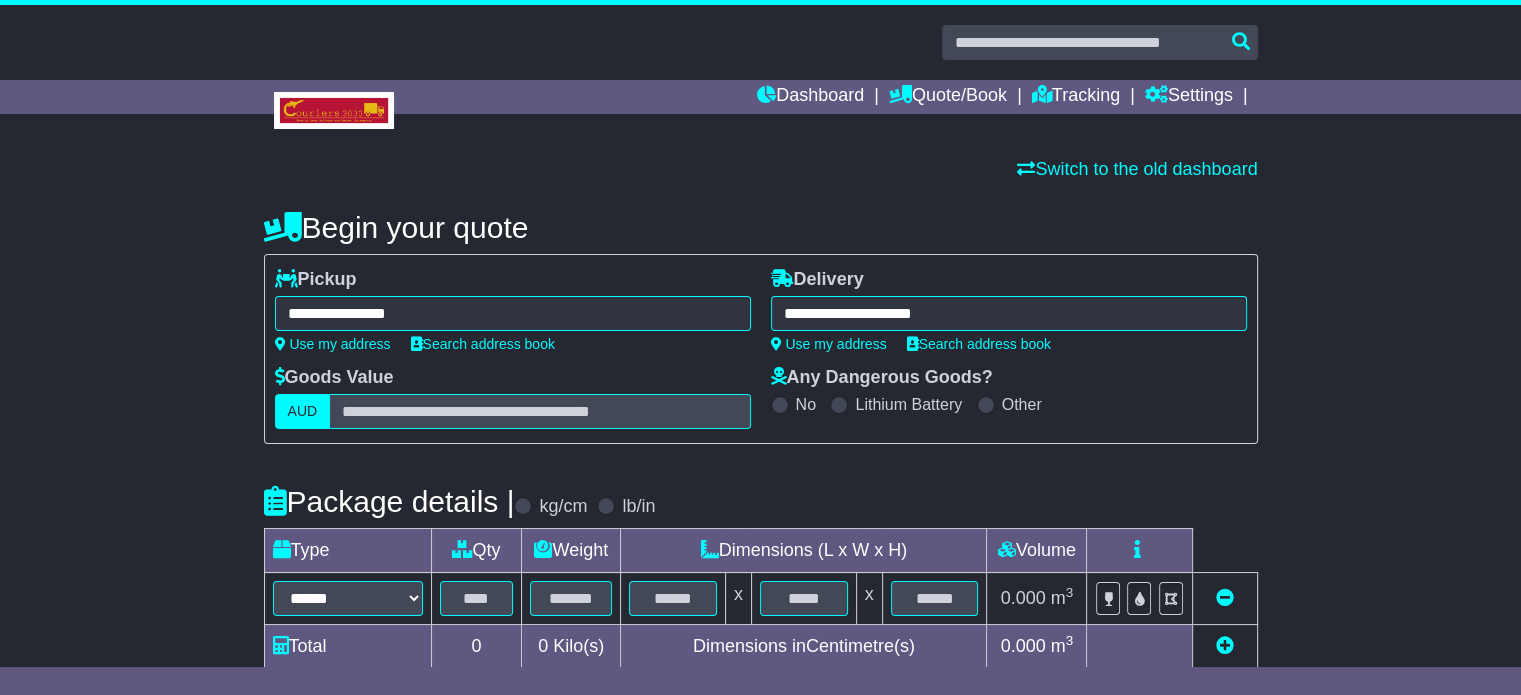 type on "**********" 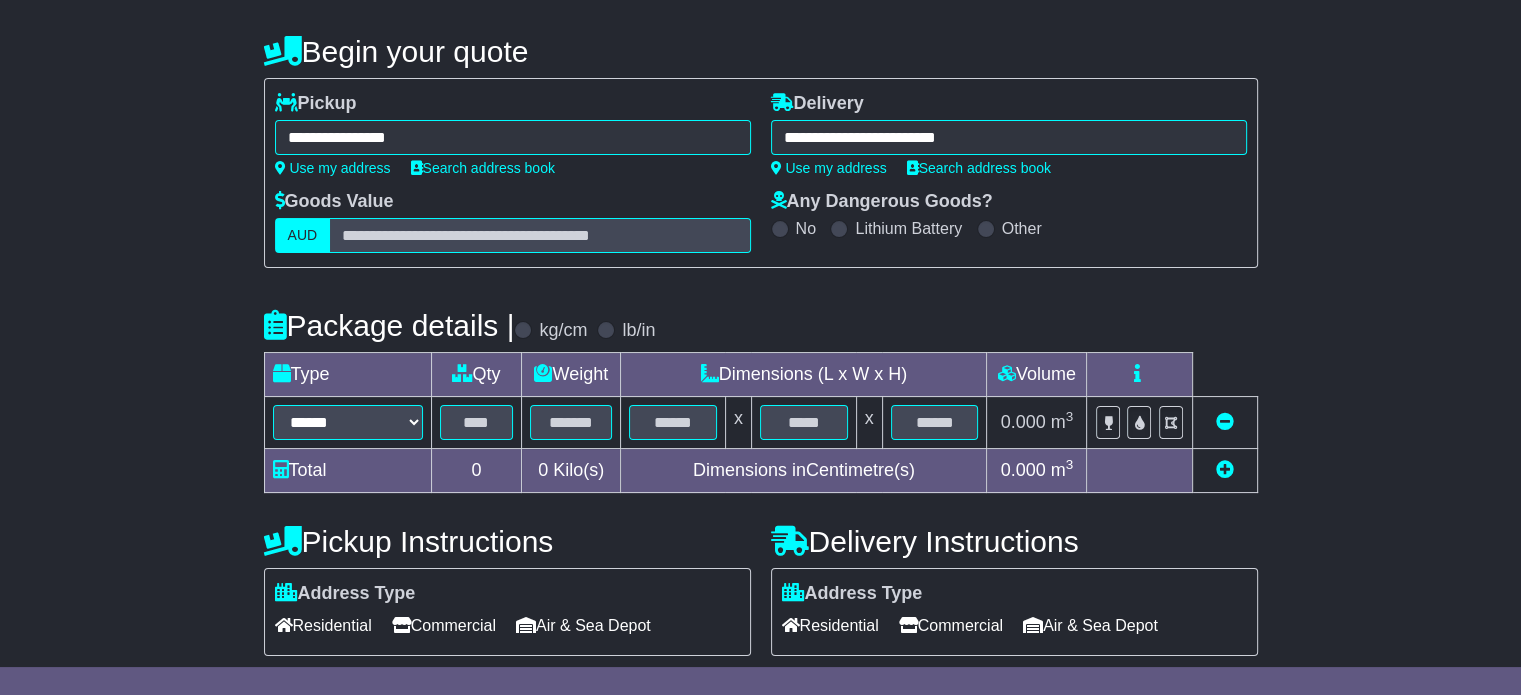 scroll, scrollTop: 300, scrollLeft: 0, axis: vertical 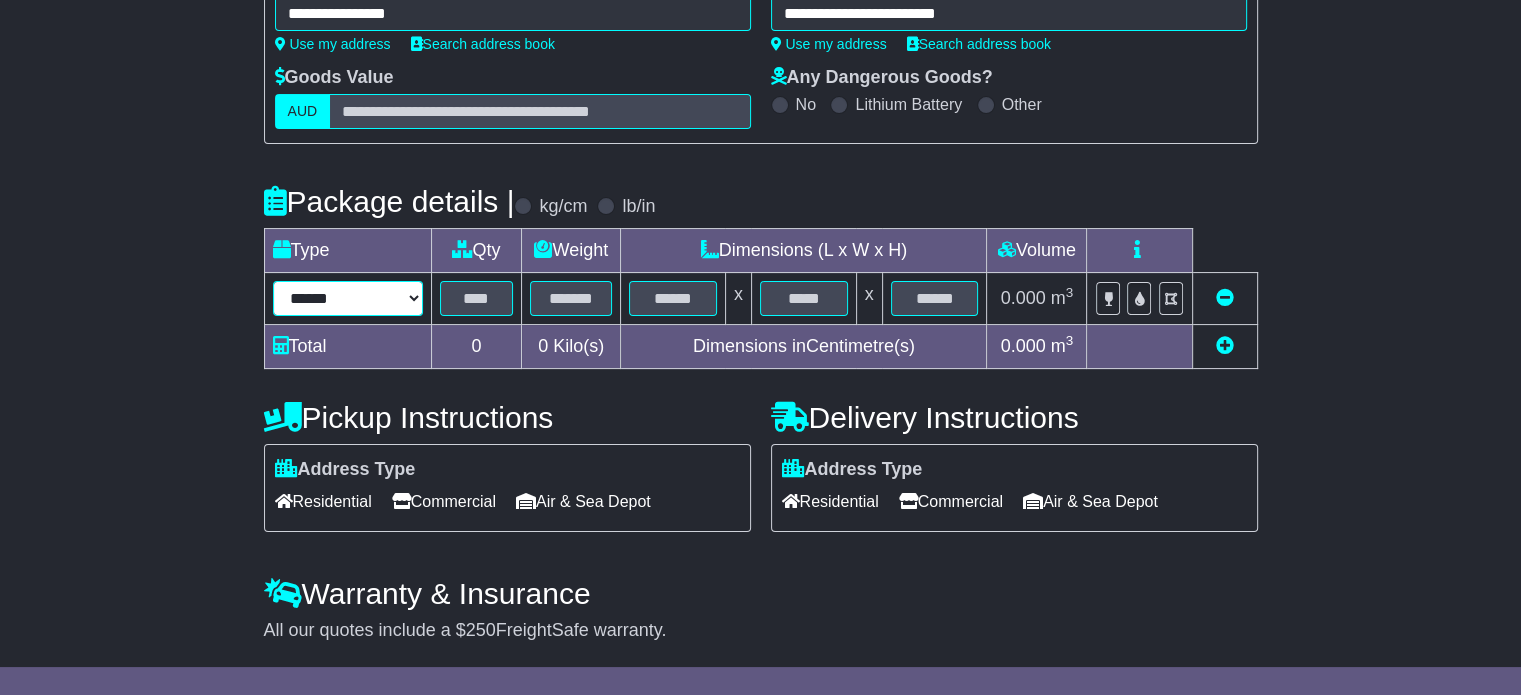 click on "****** ****** *** ******** ***** **** **** ****** *** *******" at bounding box center [348, 298] 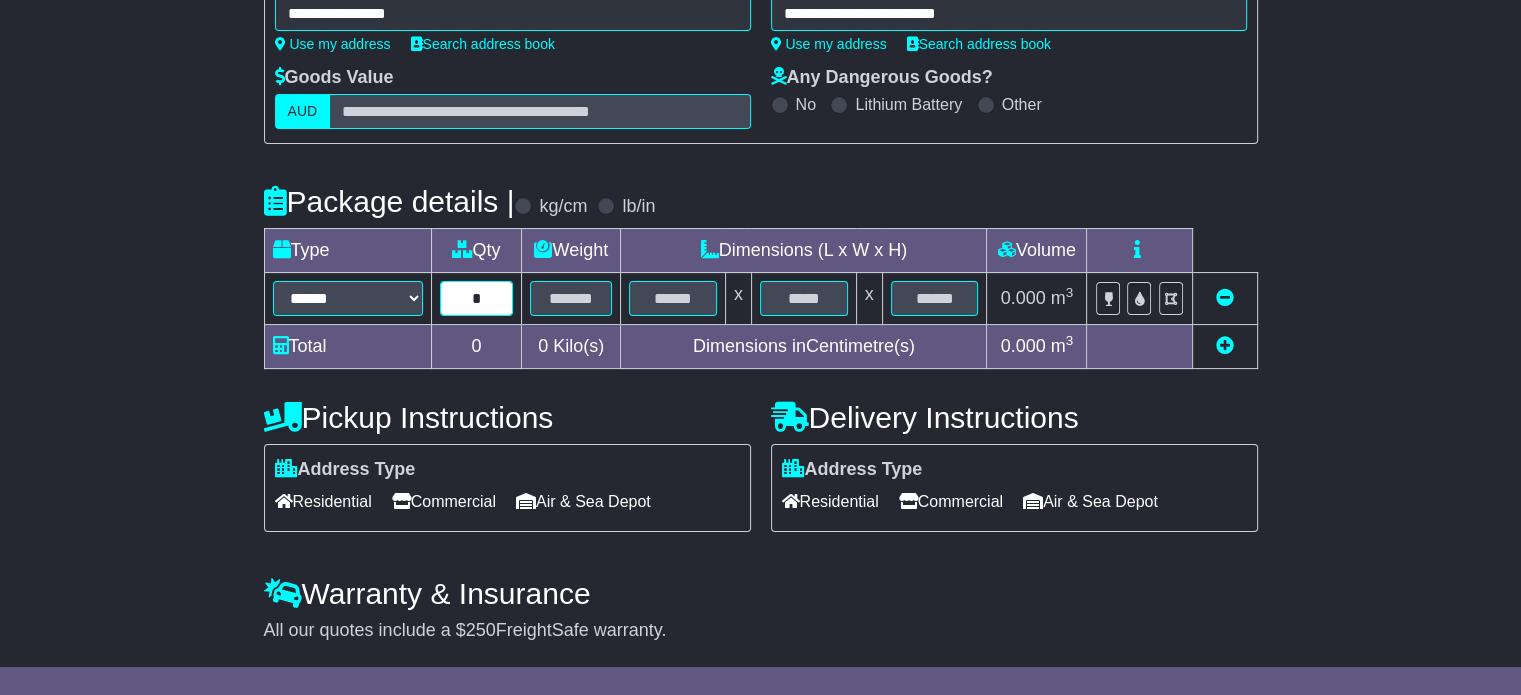 type on "*" 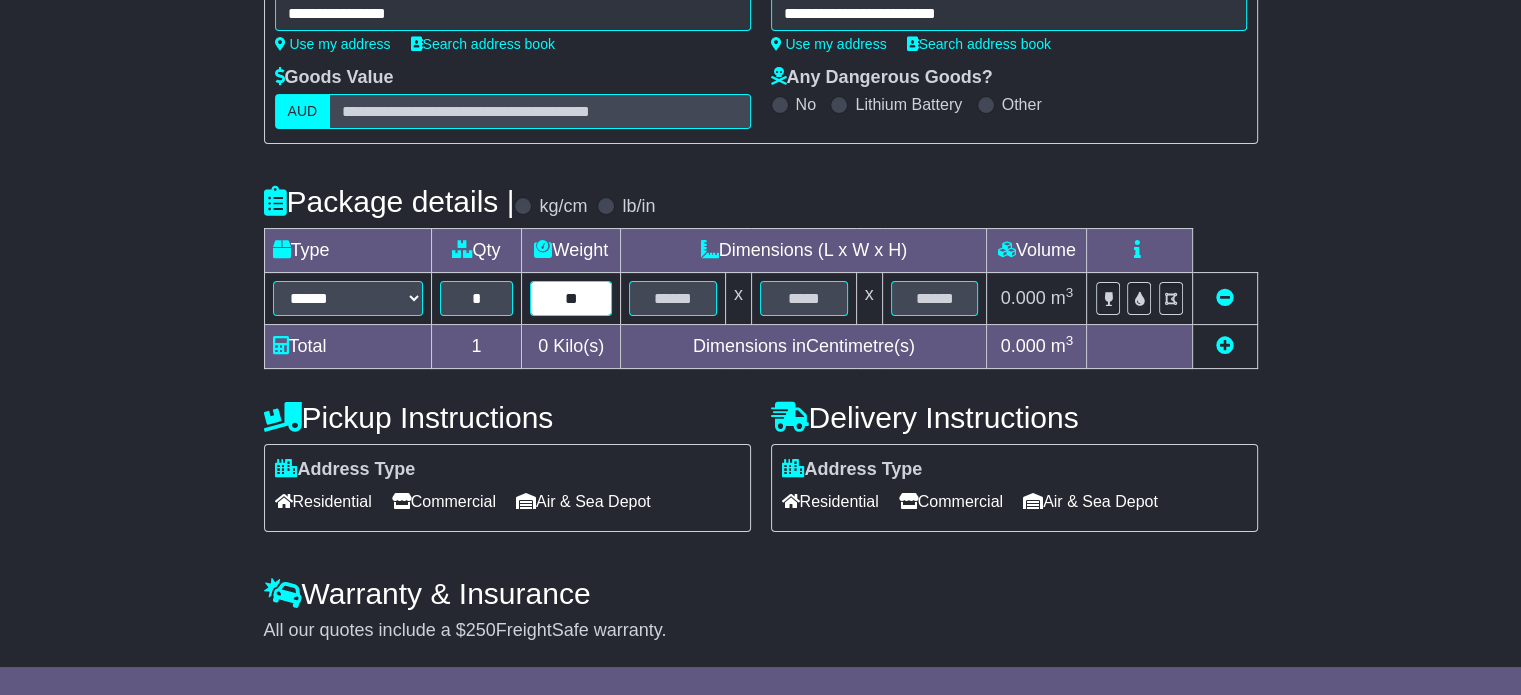 type on "**" 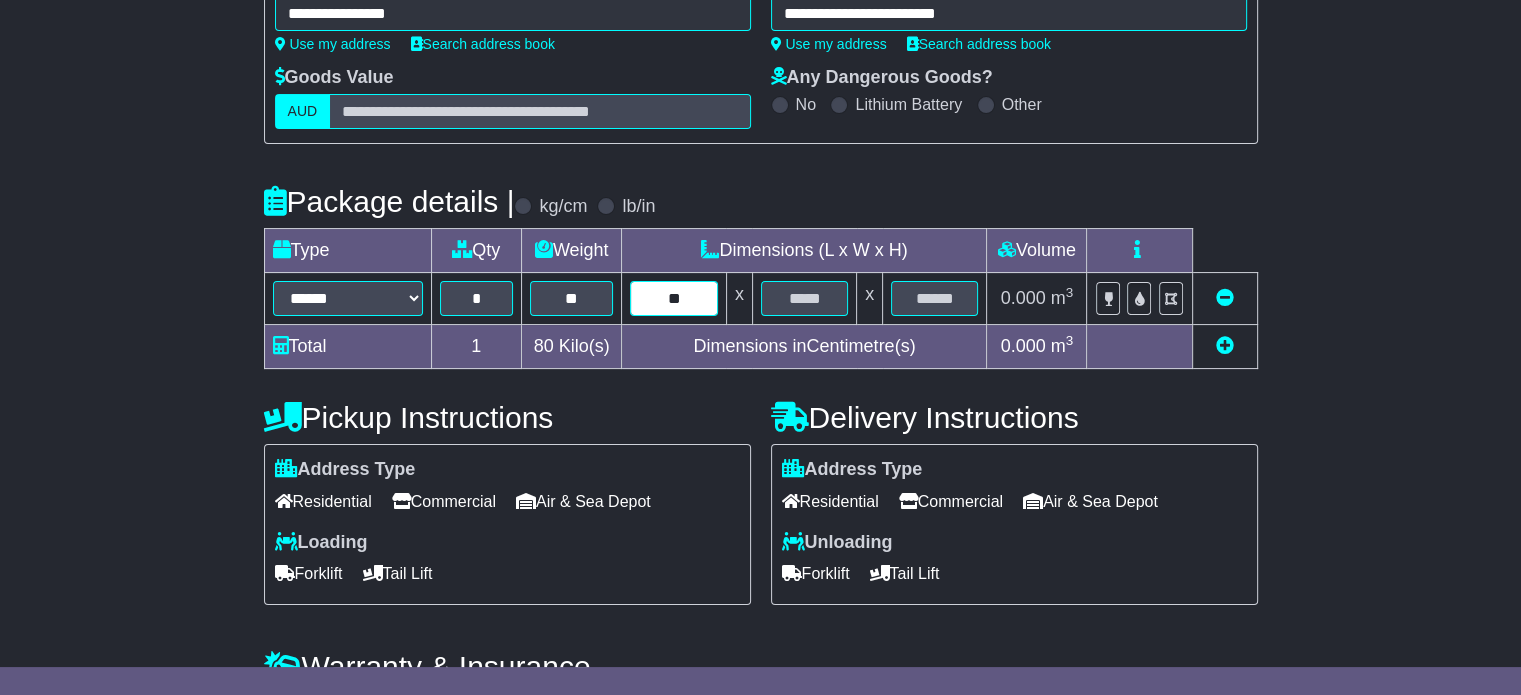 type on "**" 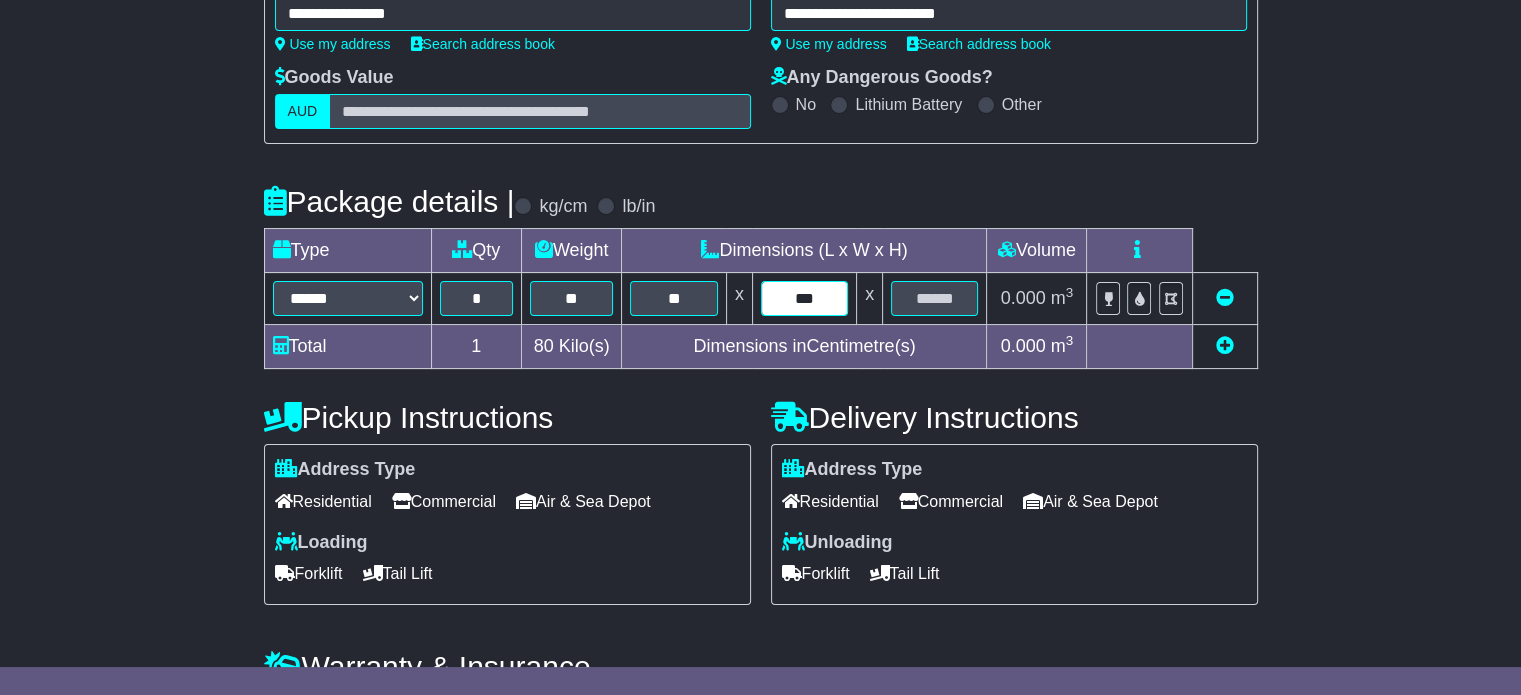 type on "***" 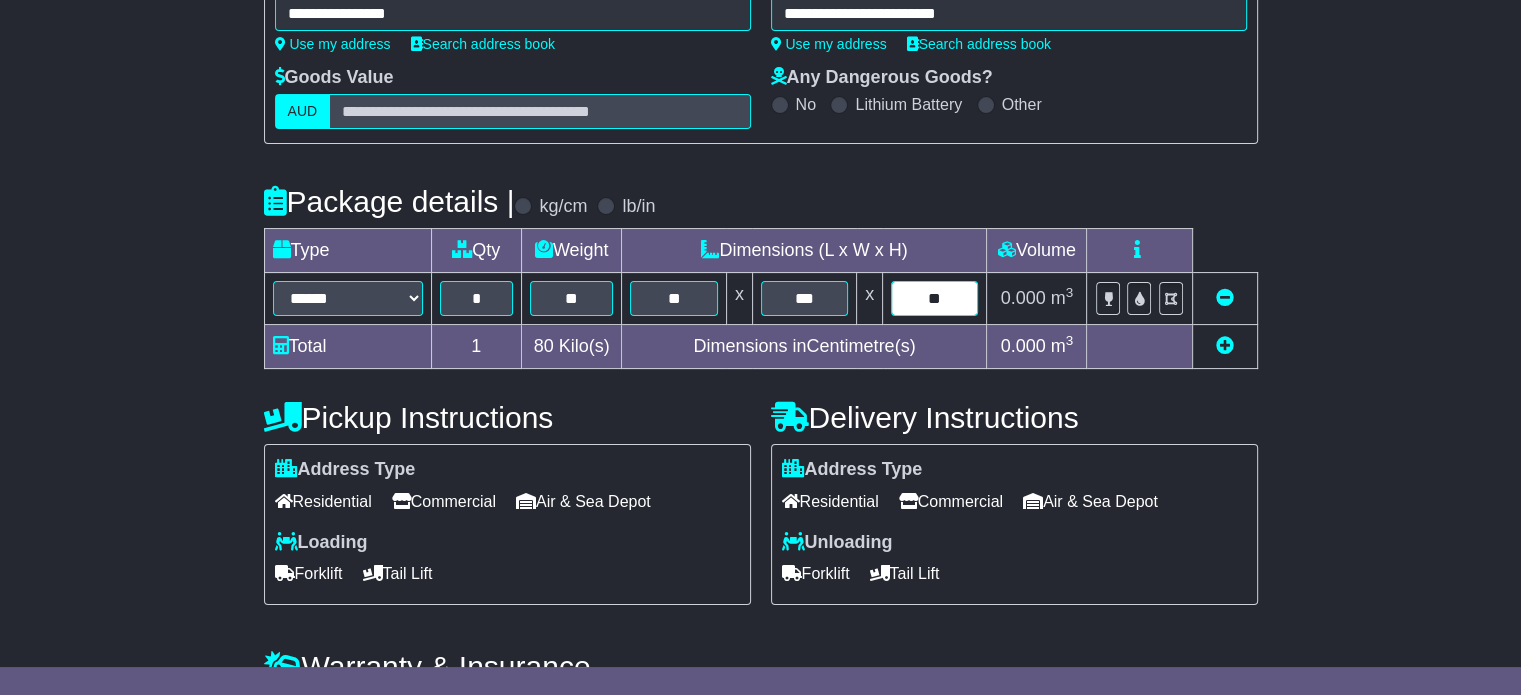 type on "**" 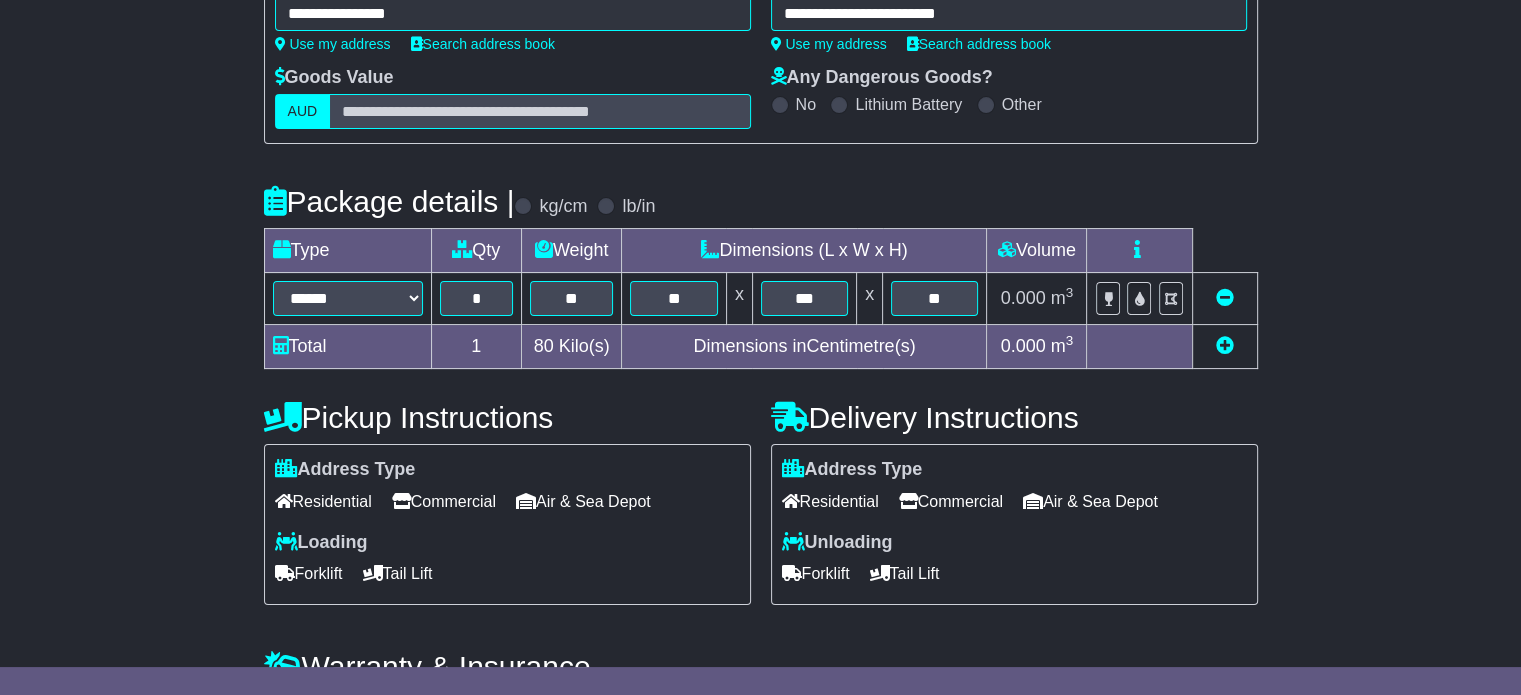 scroll, scrollTop: 432, scrollLeft: 0, axis: vertical 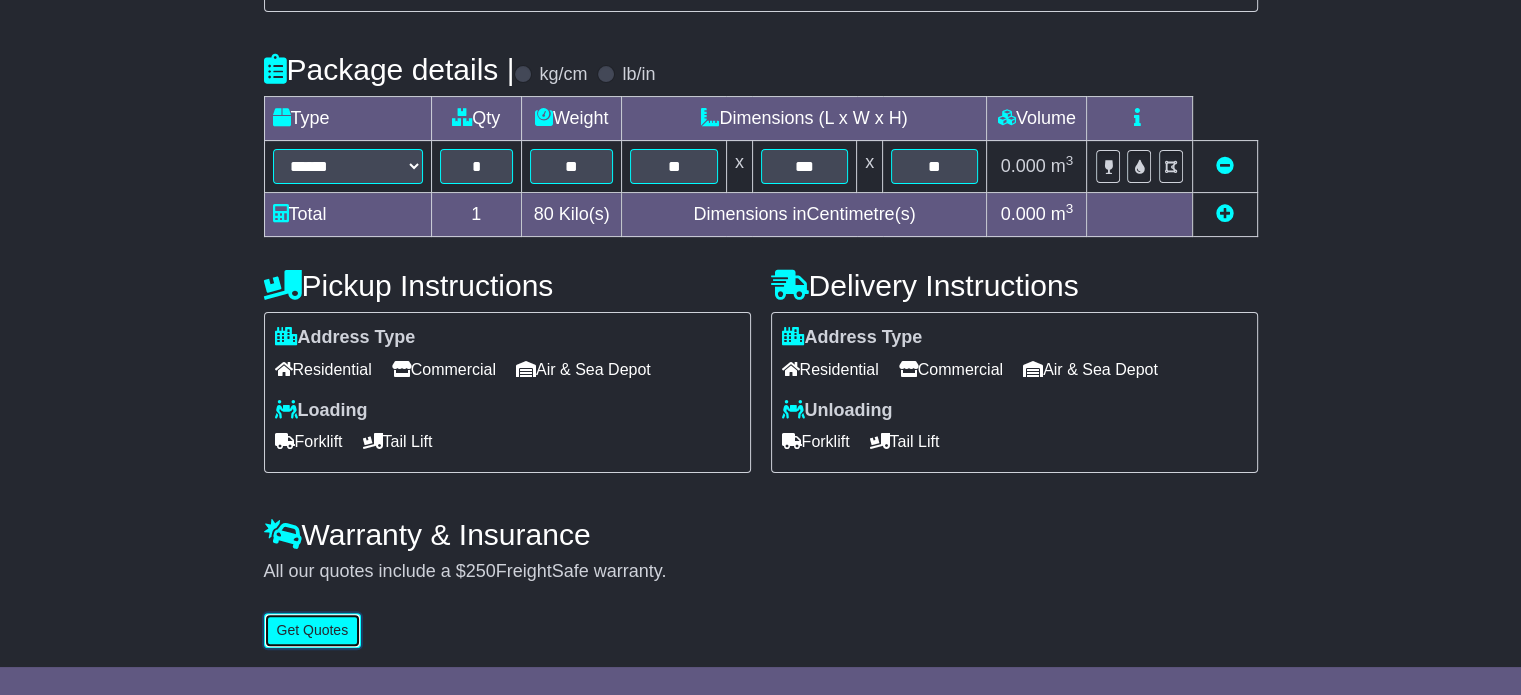 type 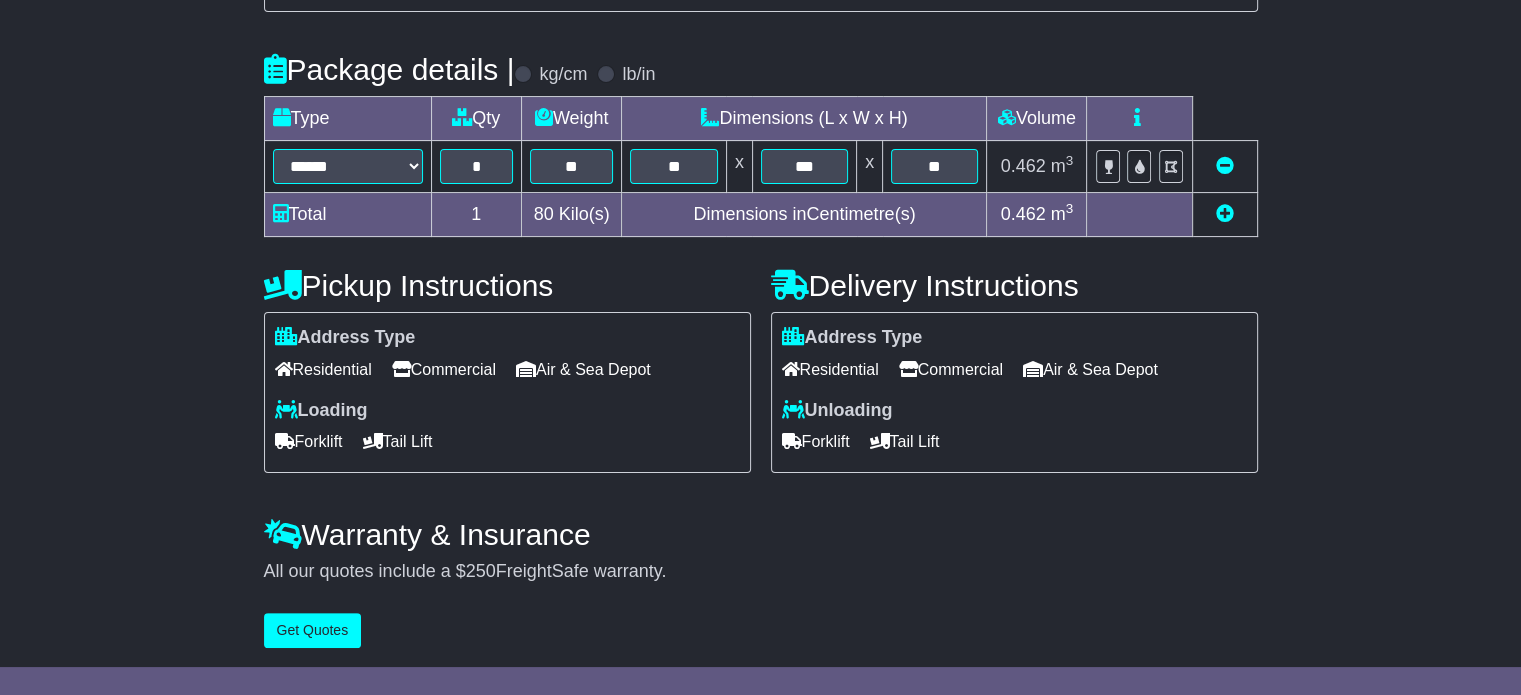 click on "Commercial" at bounding box center (444, 369) 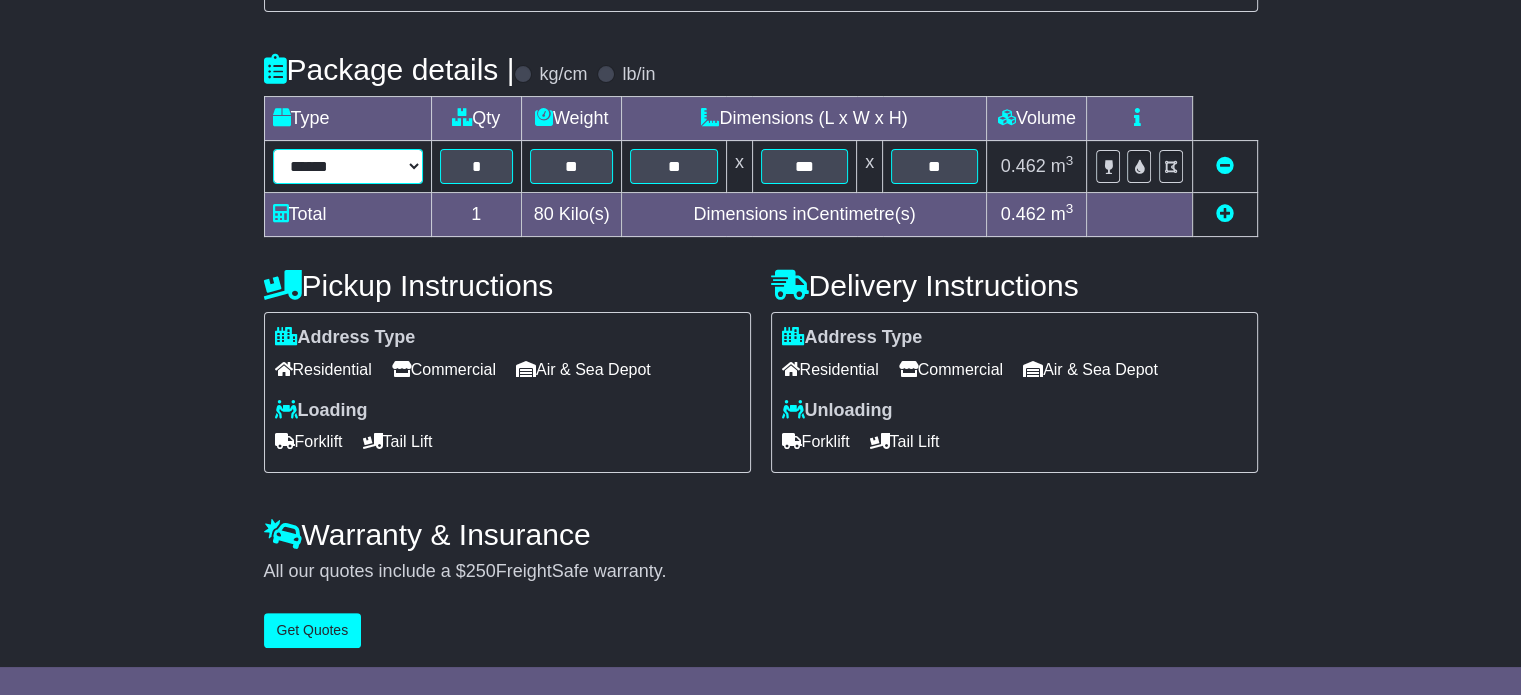 click on "****** ****** *** ******** ***** **** **** ****** *** *******" at bounding box center [348, 166] 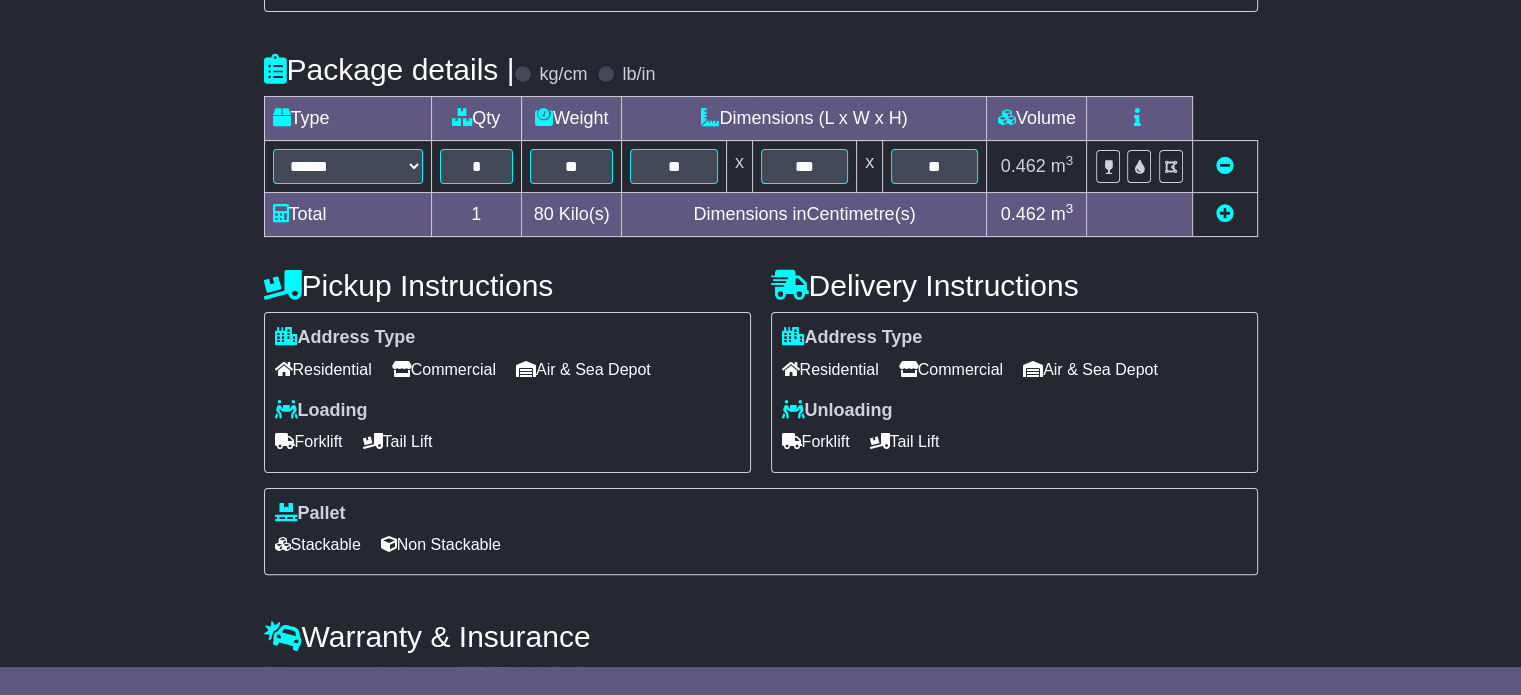click on "Stackable" at bounding box center (318, 544) 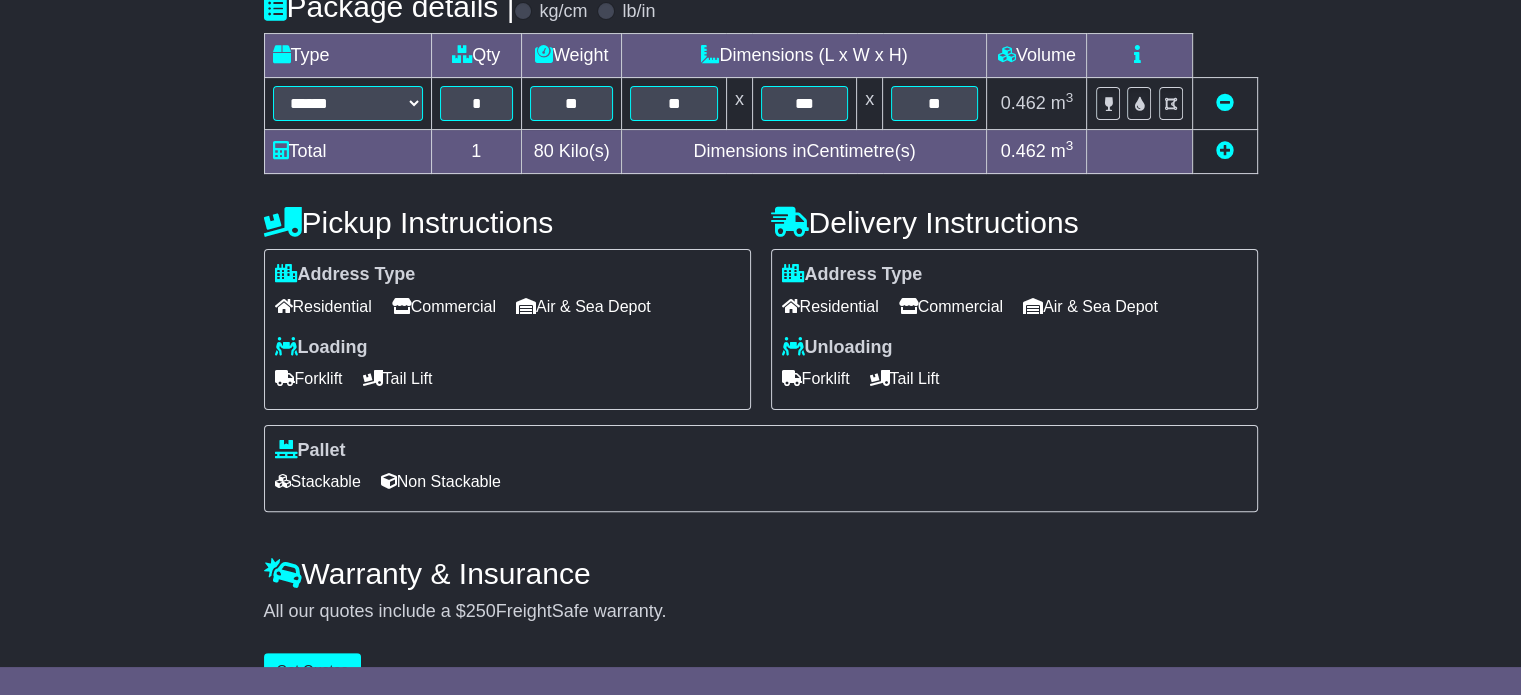 scroll, scrollTop: 540, scrollLeft: 0, axis: vertical 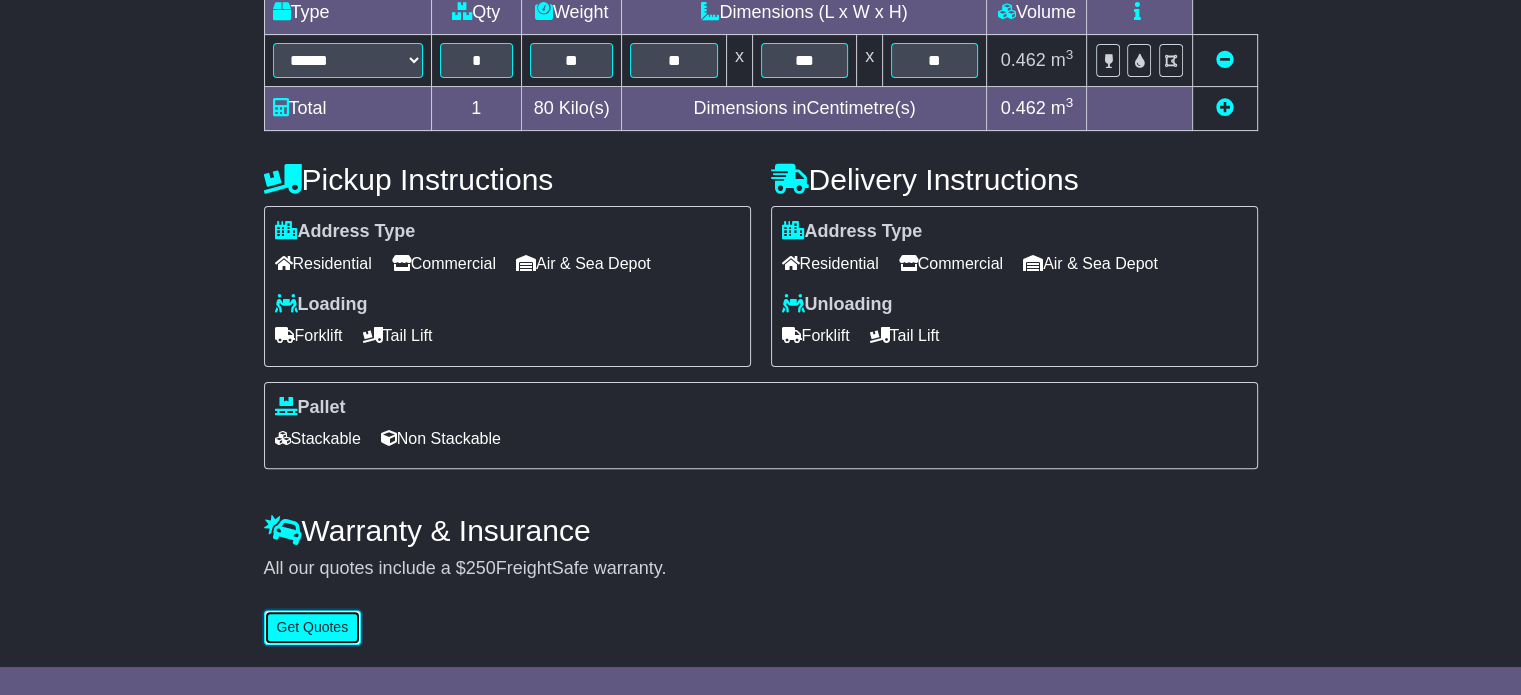 click on "Get Quotes" at bounding box center [313, 627] 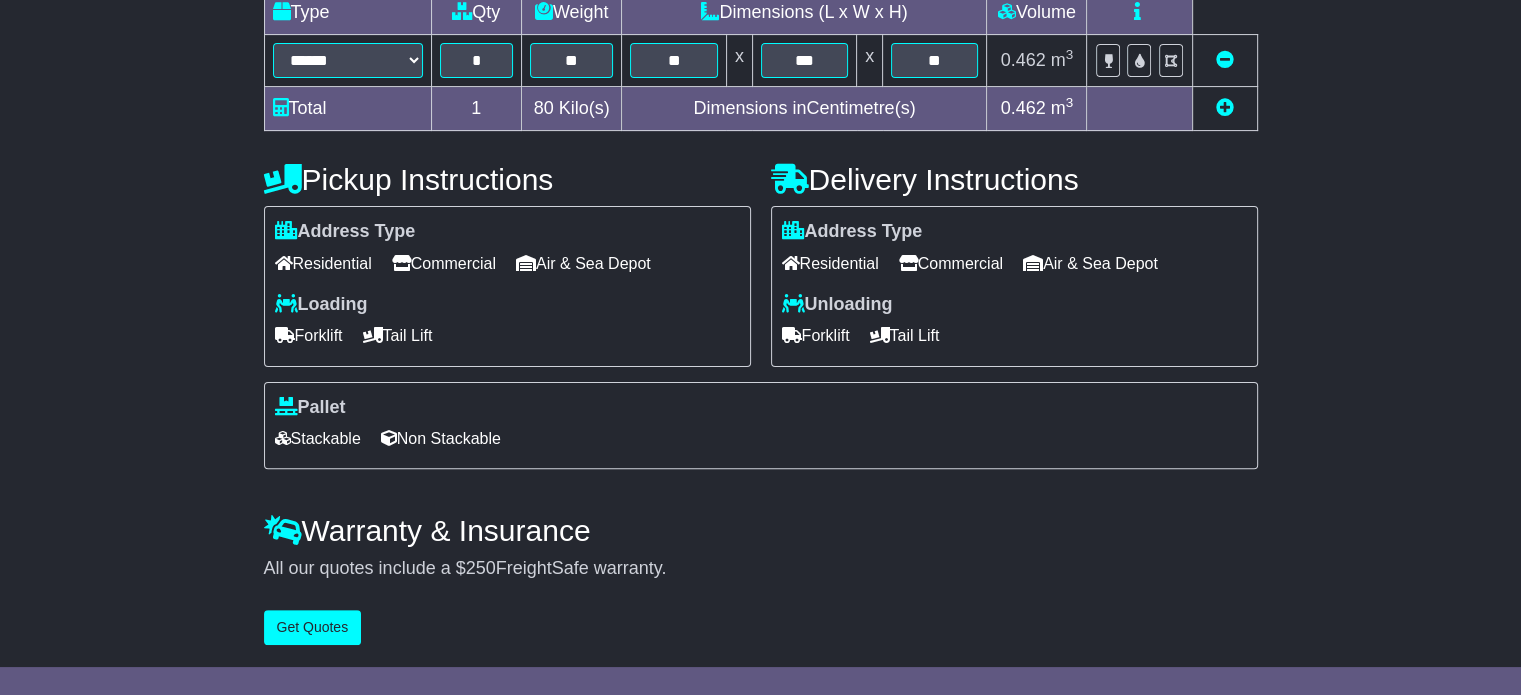 scroll, scrollTop: 0, scrollLeft: 0, axis: both 